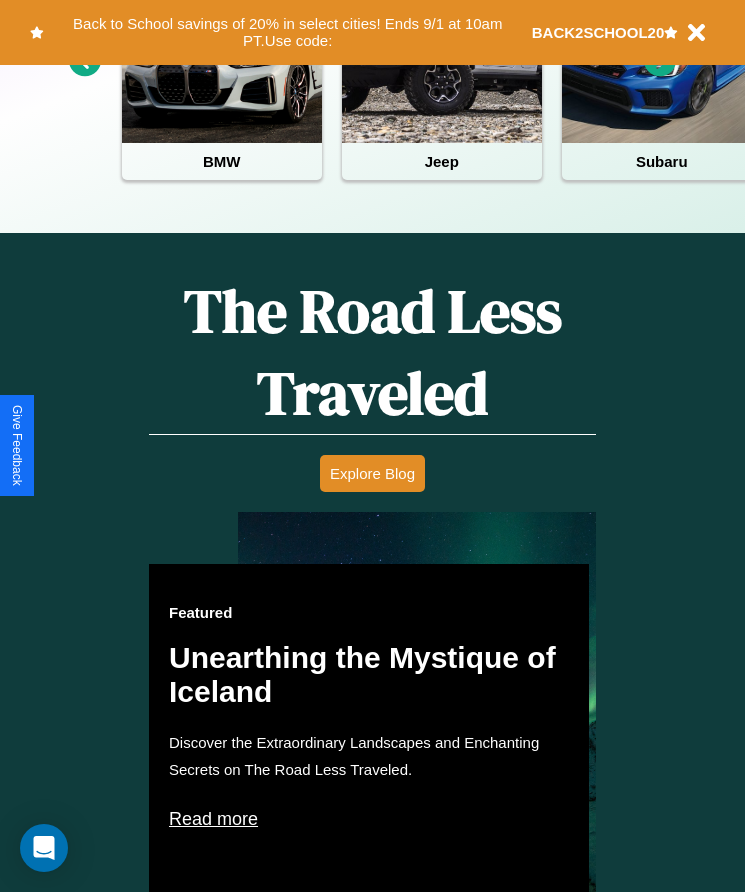 scroll, scrollTop: 817, scrollLeft: 0, axis: vertical 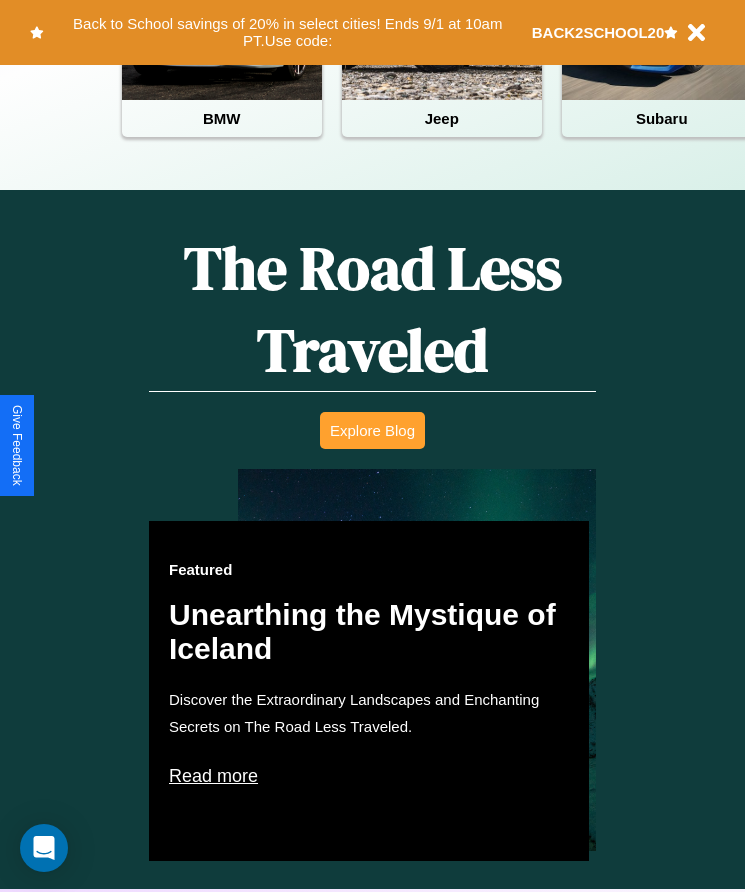 click on "Explore Blog" at bounding box center (372, 430) 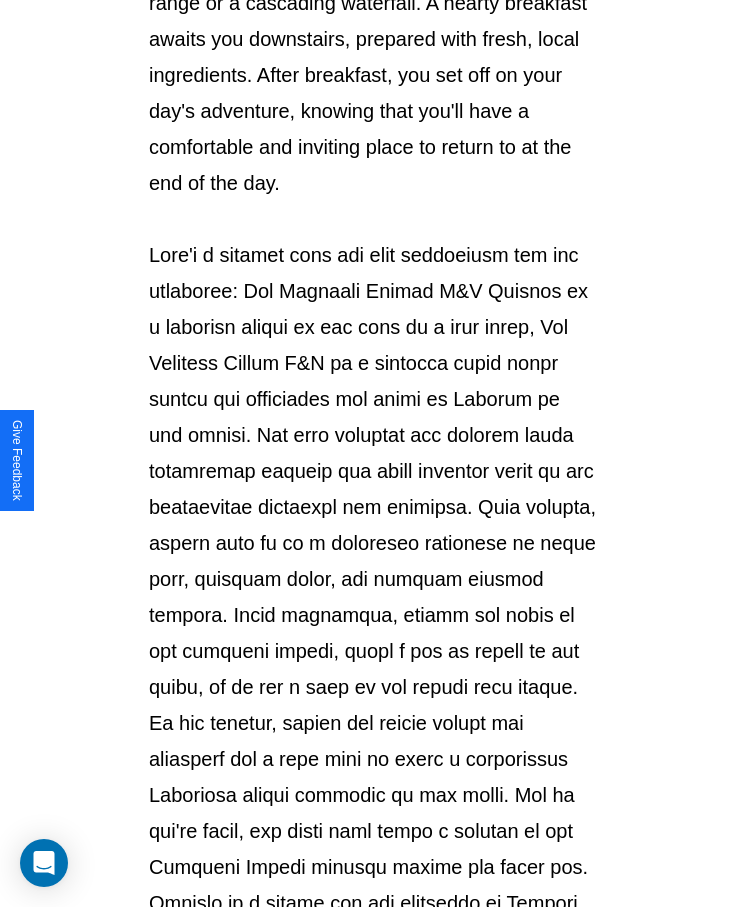 scroll, scrollTop: 2113, scrollLeft: 0, axis: vertical 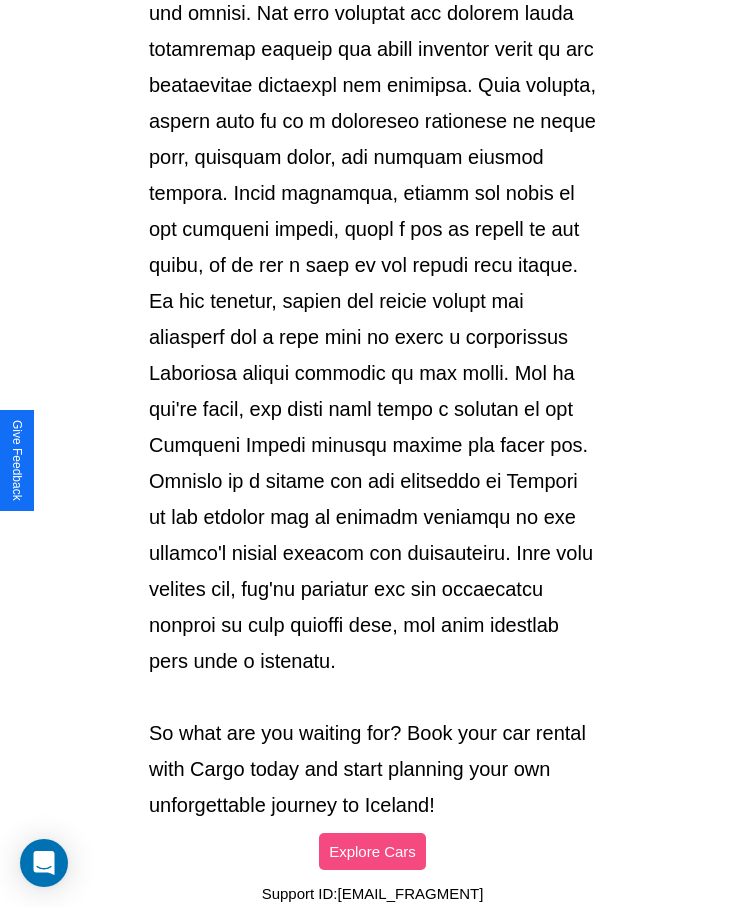 click on "Explore Cars" at bounding box center [372, 851] 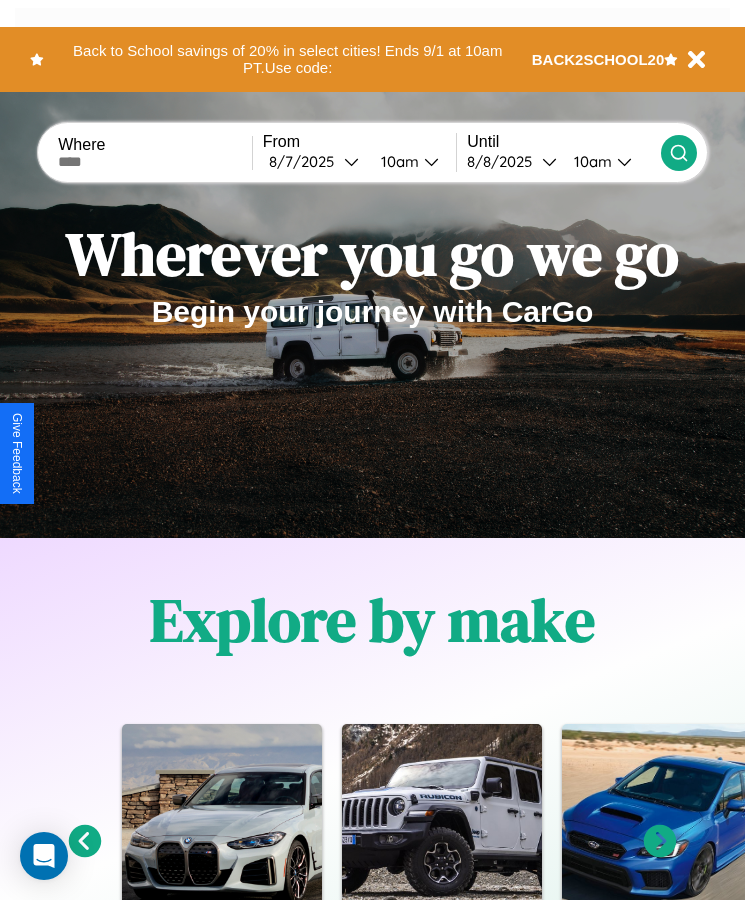 scroll, scrollTop: 0, scrollLeft: 0, axis: both 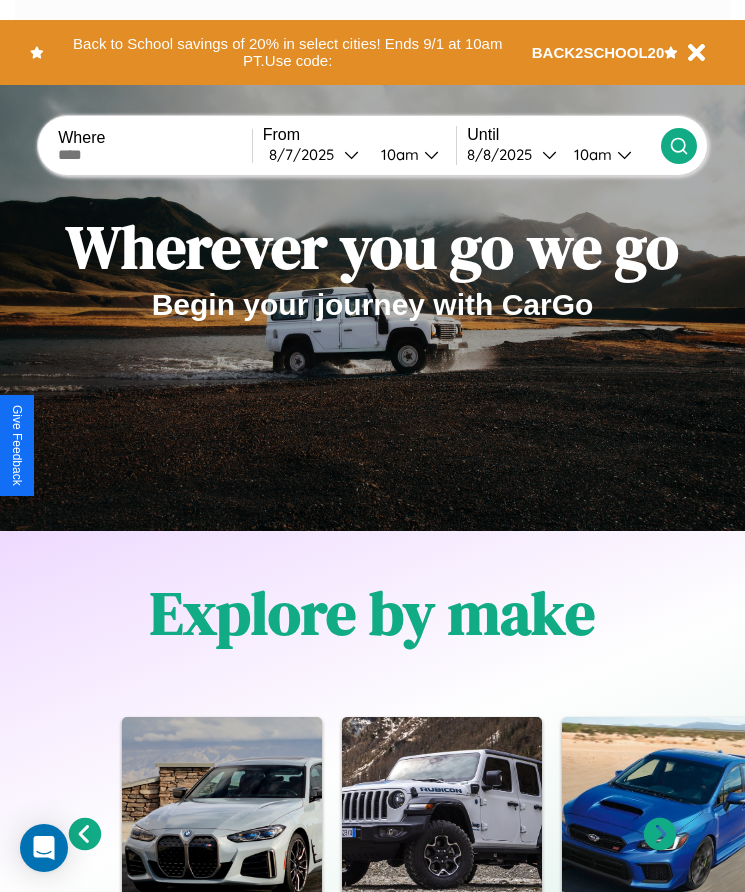 click at bounding box center [155, 155] 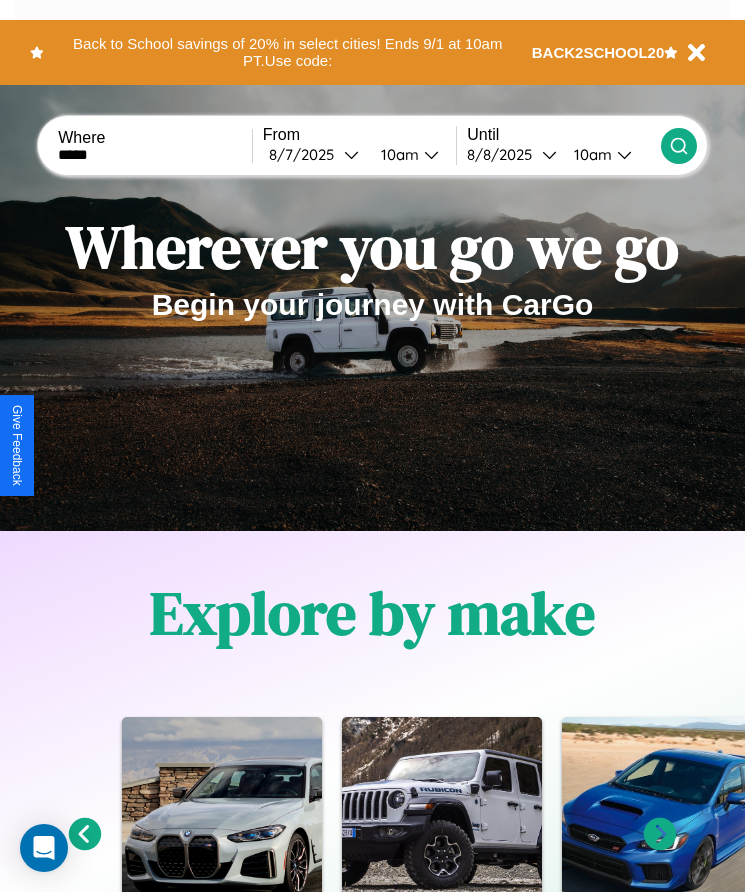 type on "*****" 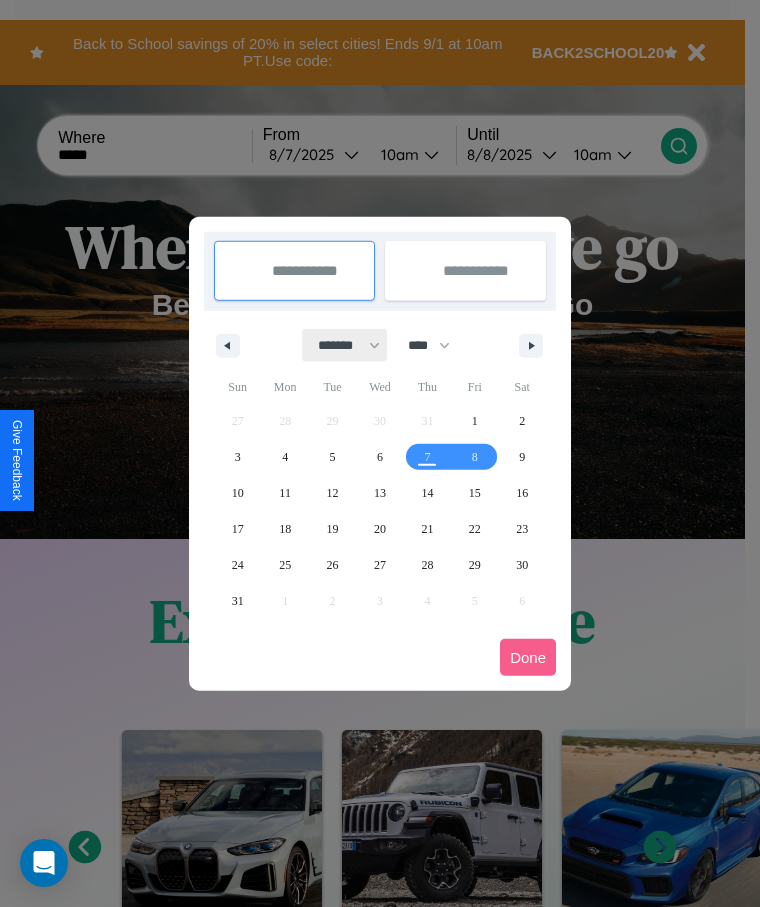 click on "******* ******** ***** ***** *** **** **** ****** ********* ******* ******** ********" at bounding box center [345, 345] 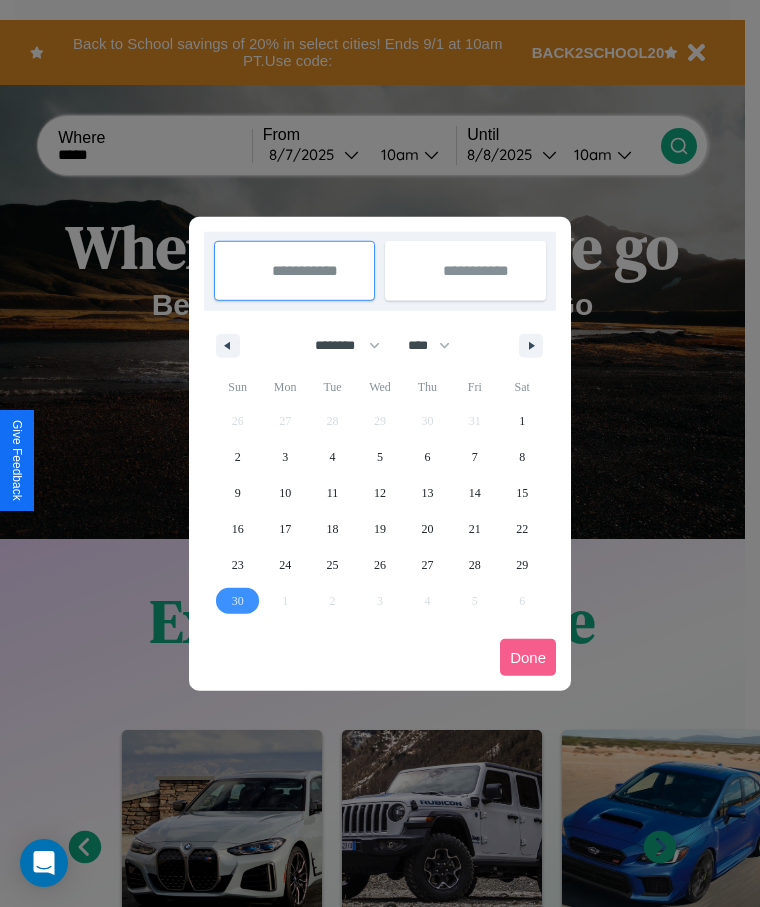 click on "30" at bounding box center (238, 601) 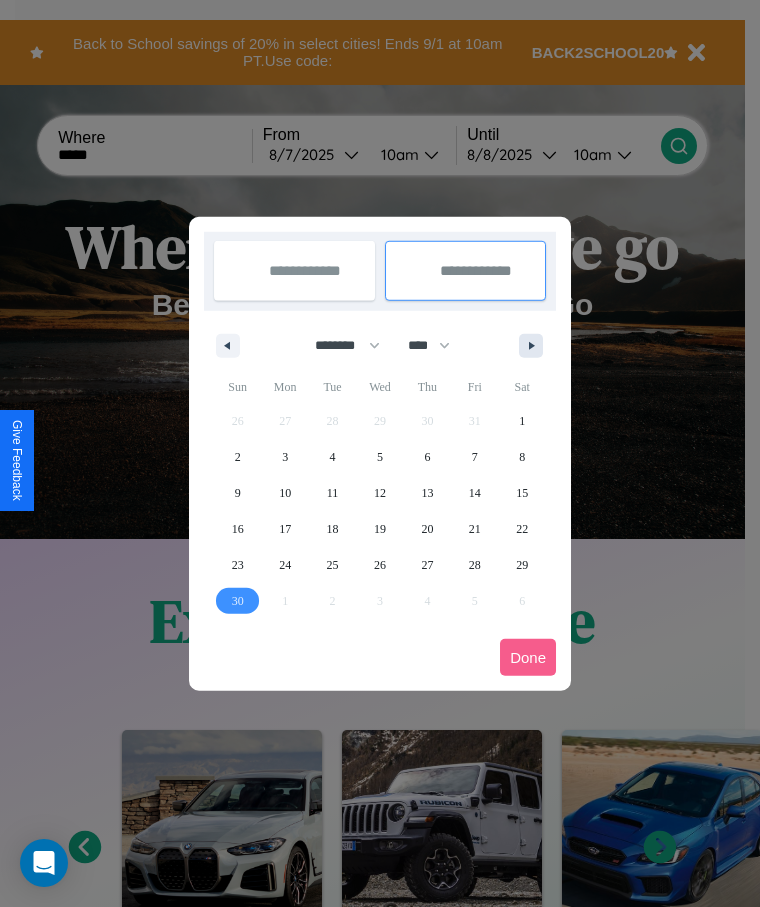 click at bounding box center (535, 346) 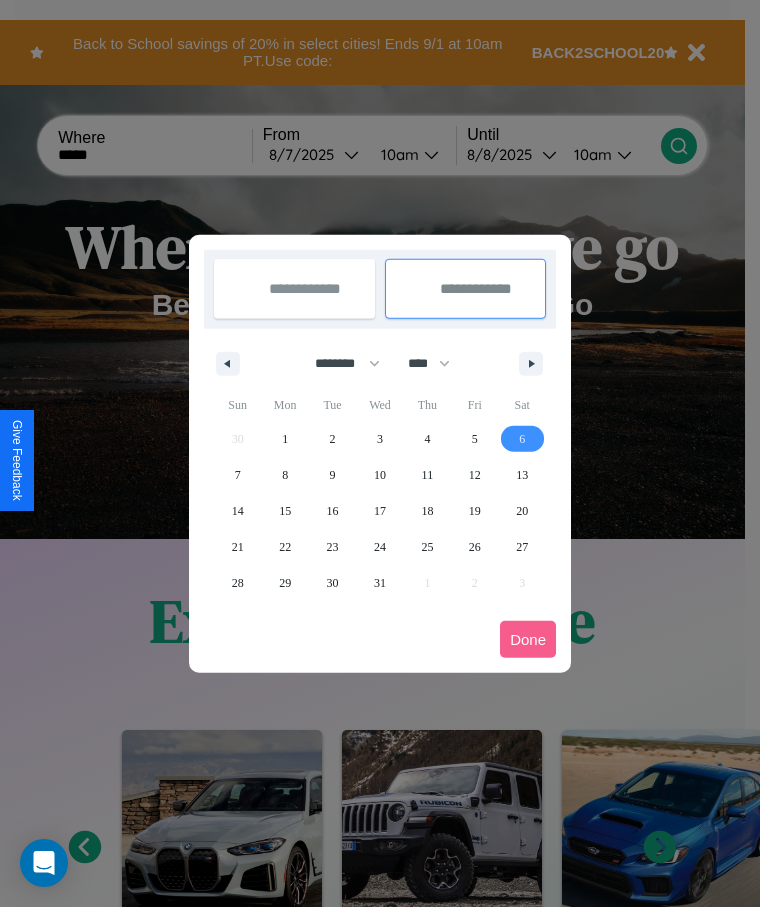 click on "6" at bounding box center (522, 439) 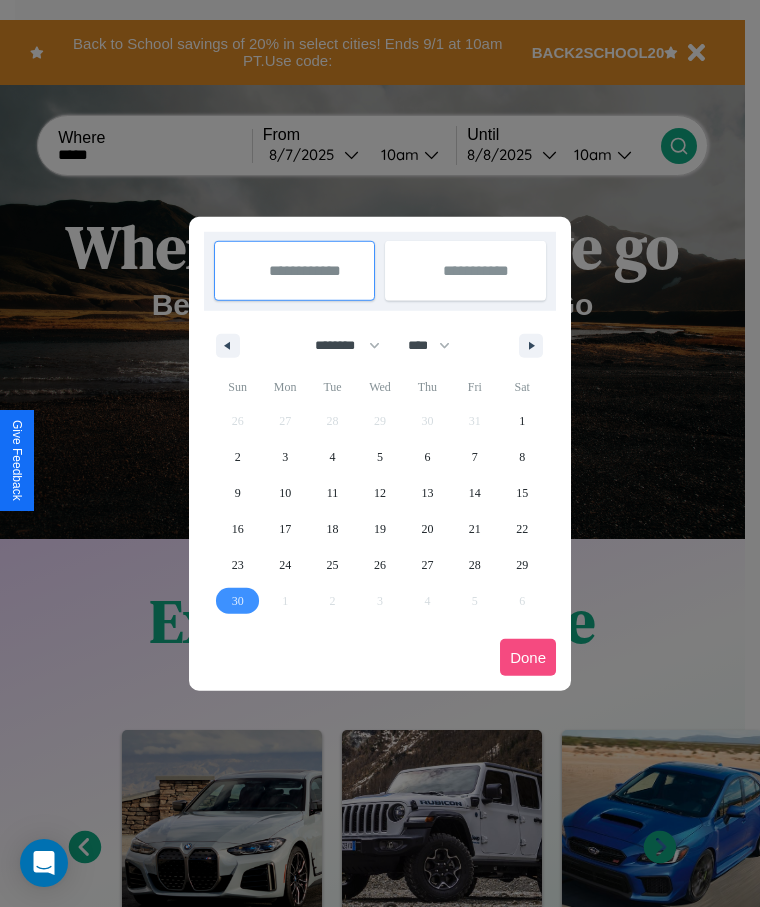 click on "Done" at bounding box center [528, 657] 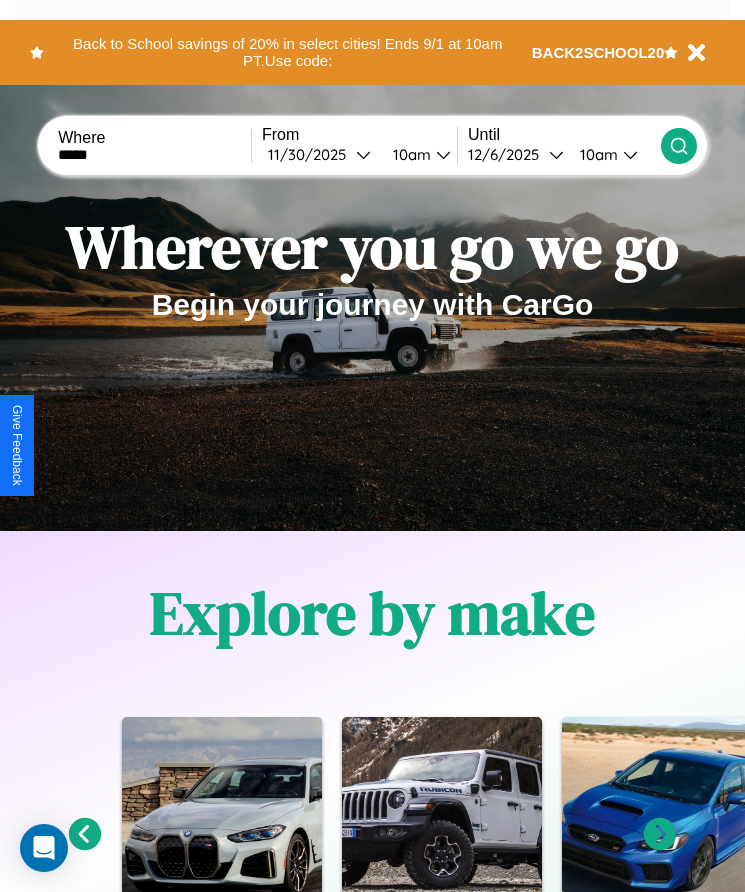 click on "10am" at bounding box center (409, 154) 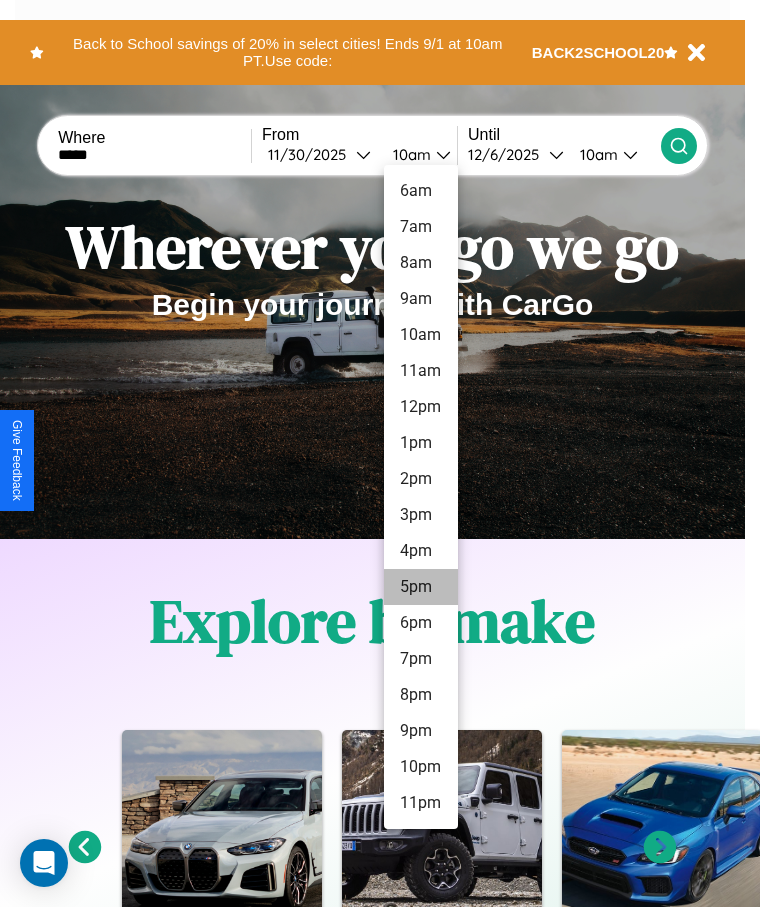 click on "5pm" at bounding box center (421, 587) 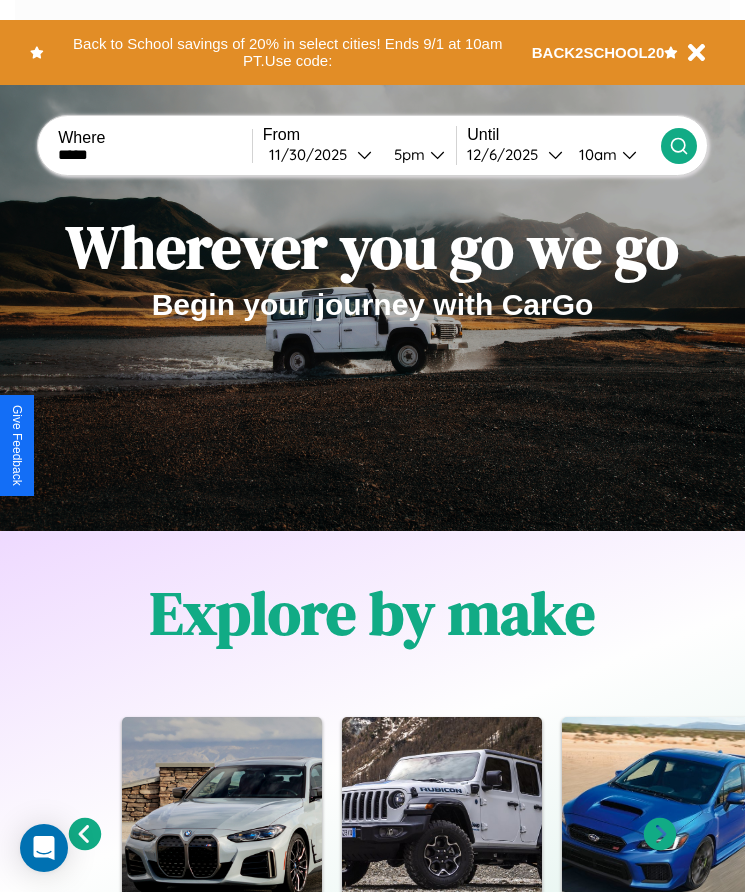 click on "10am" at bounding box center [595, 154] 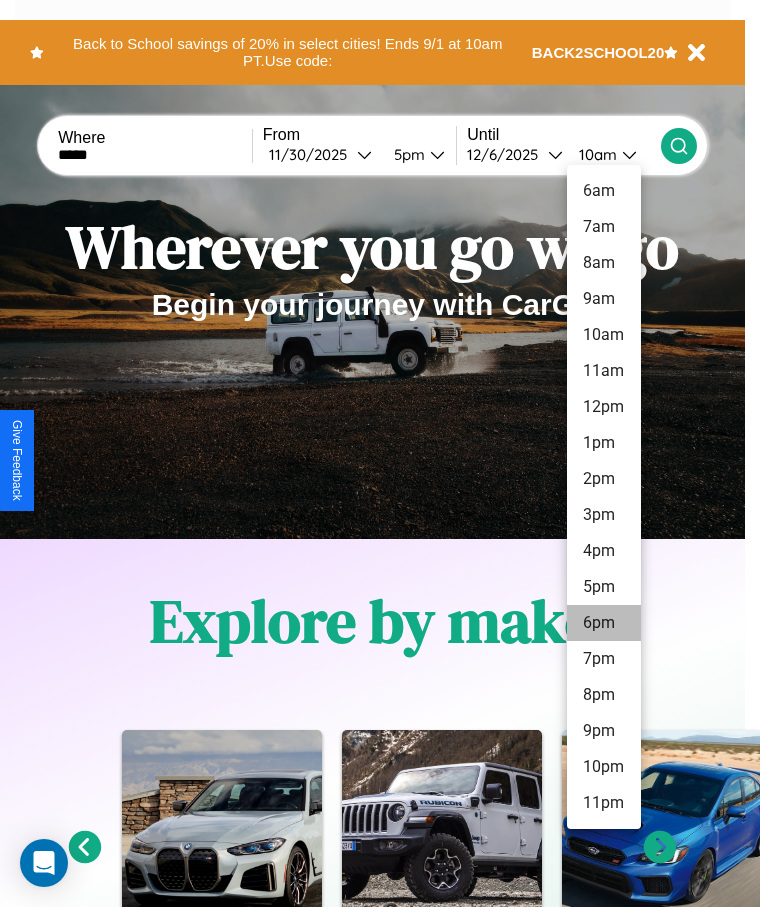 click on "6pm" at bounding box center (604, 623) 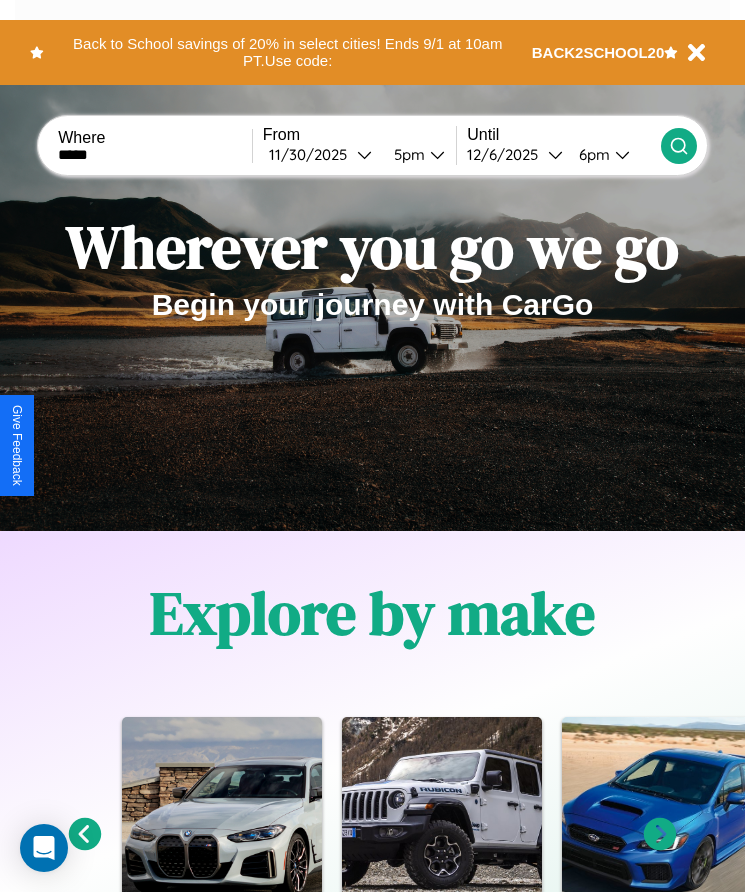 click 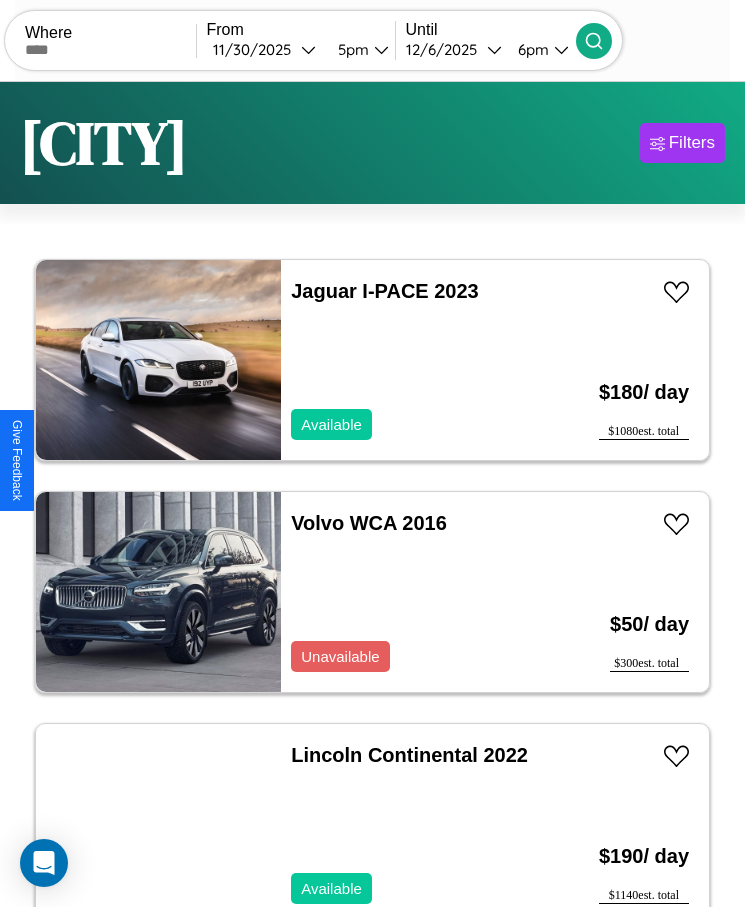scroll, scrollTop: 50, scrollLeft: 0, axis: vertical 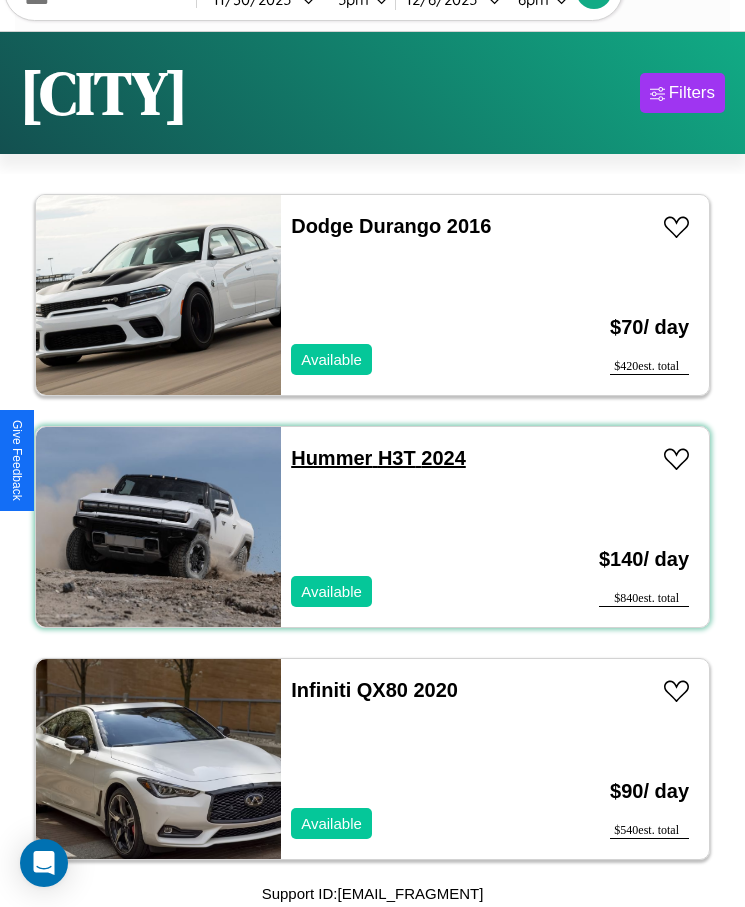 click on "Hummer   H3T   2024" at bounding box center [378, 458] 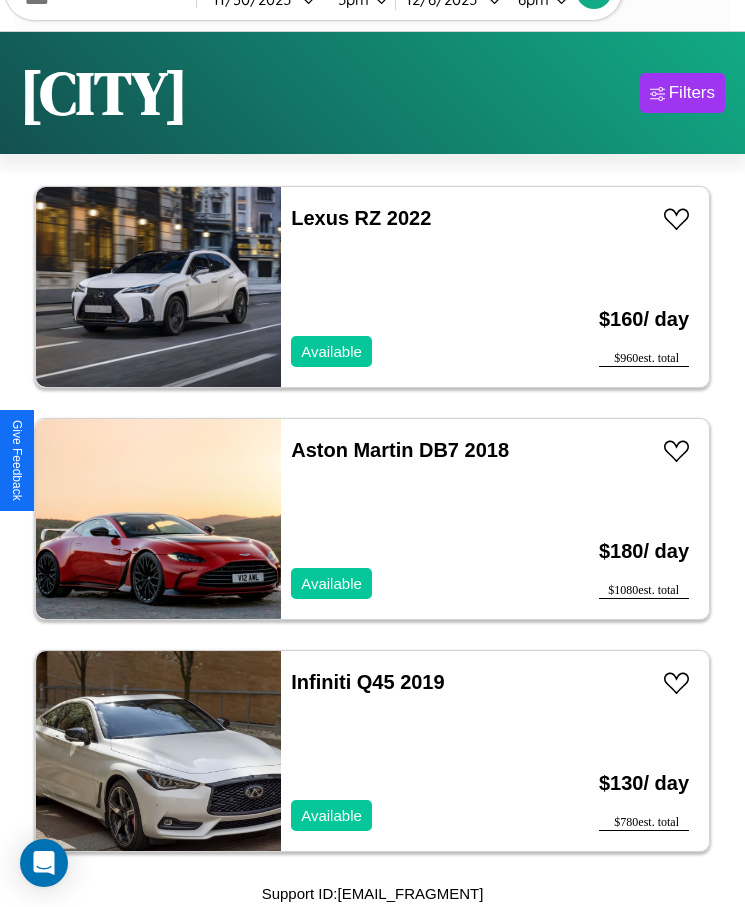 scroll, scrollTop: 943, scrollLeft: 0, axis: vertical 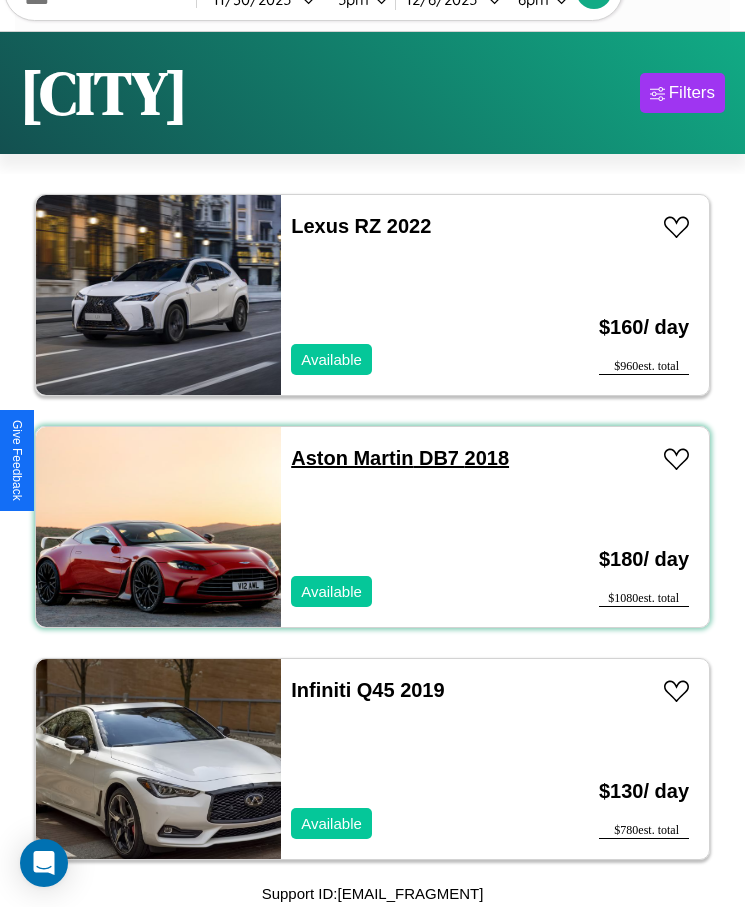 click on "Aston Martin   DB7   2018" at bounding box center (400, 458) 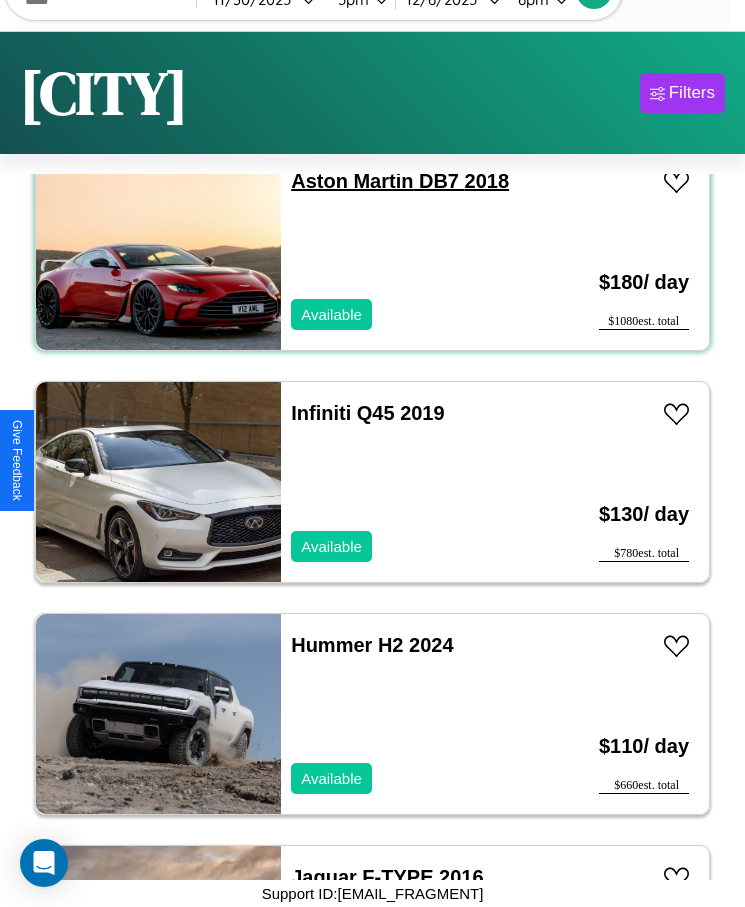 scroll, scrollTop: 1407, scrollLeft: 0, axis: vertical 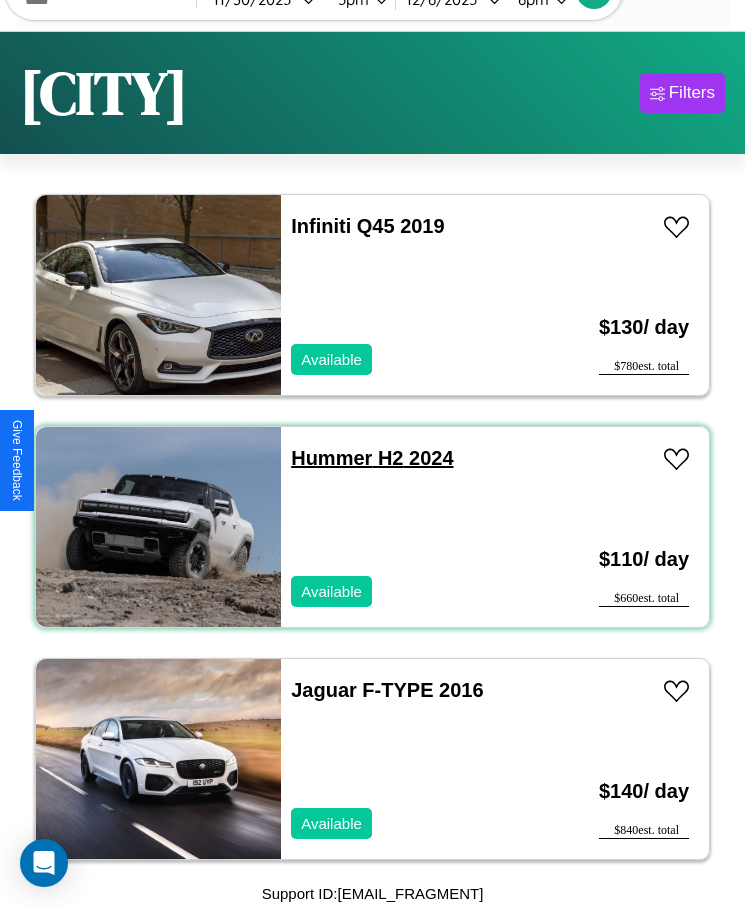 click on "Hummer   H2   2024" at bounding box center (372, 458) 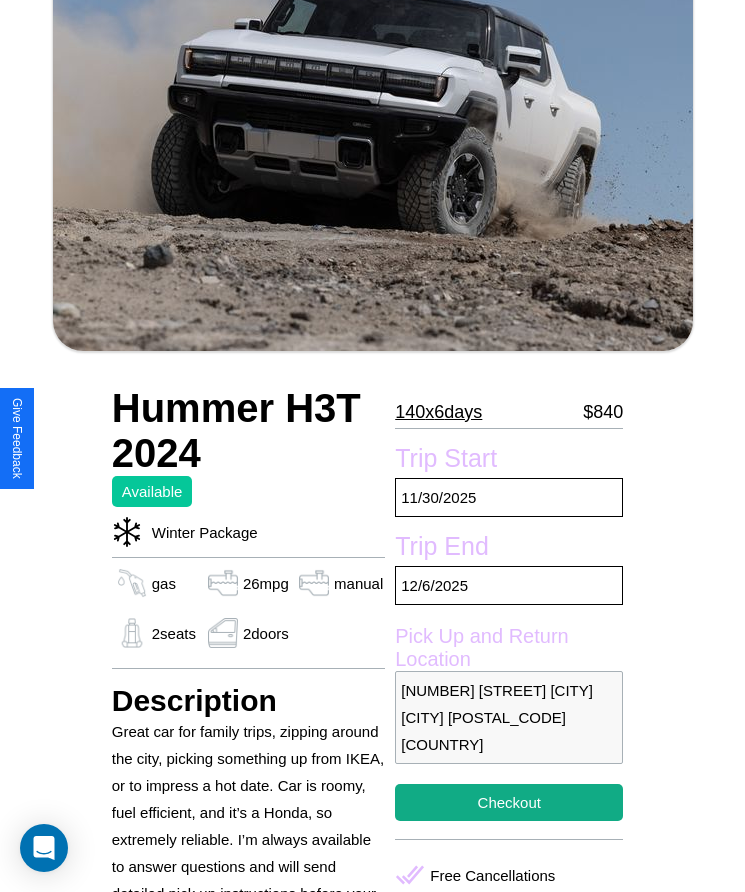 scroll, scrollTop: 861, scrollLeft: 0, axis: vertical 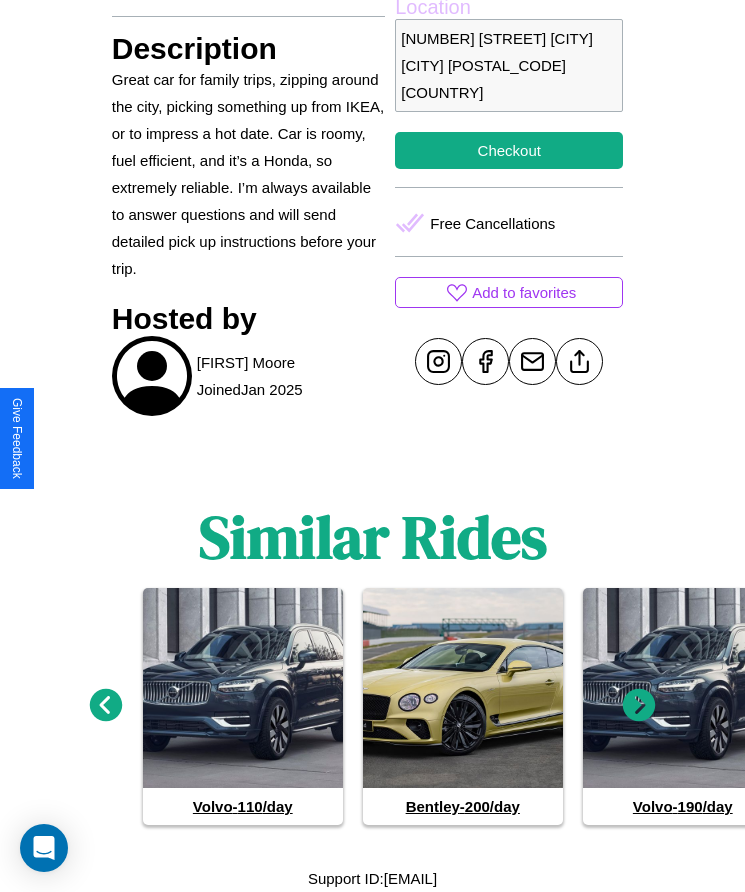 click 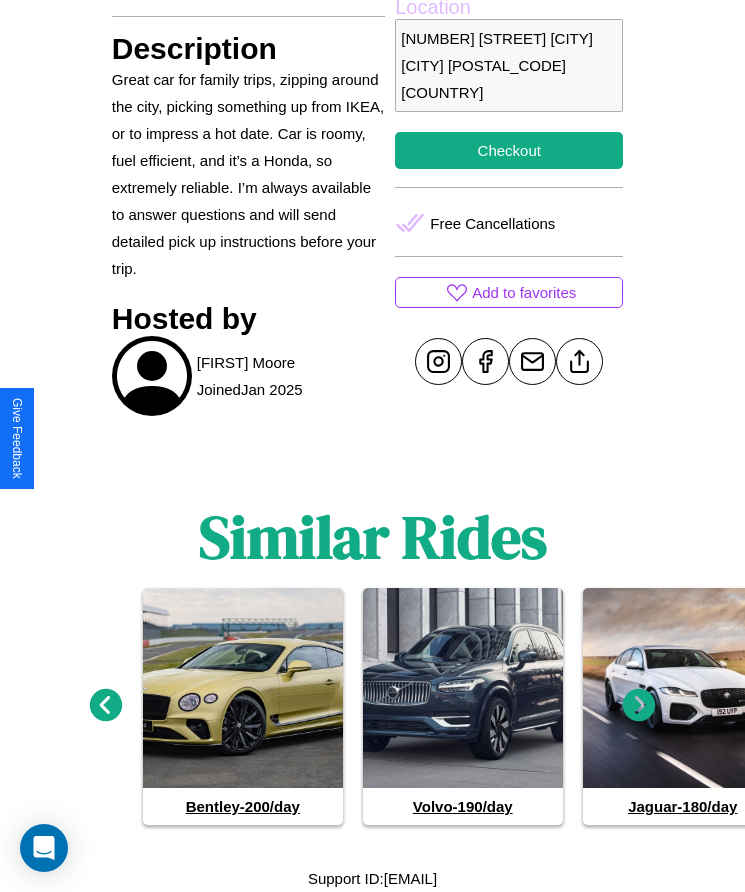 click 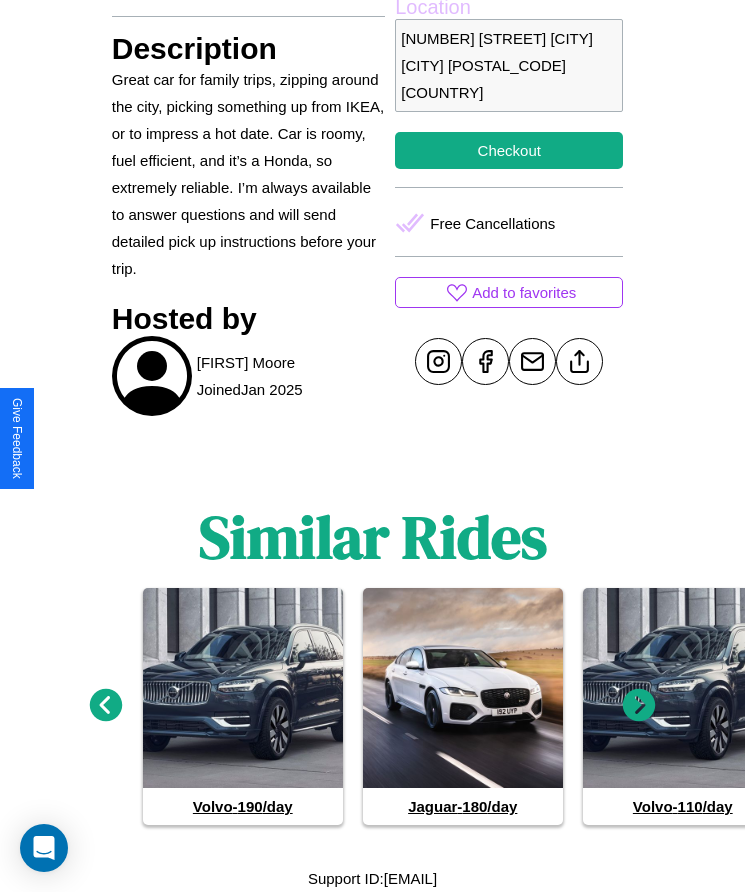 click 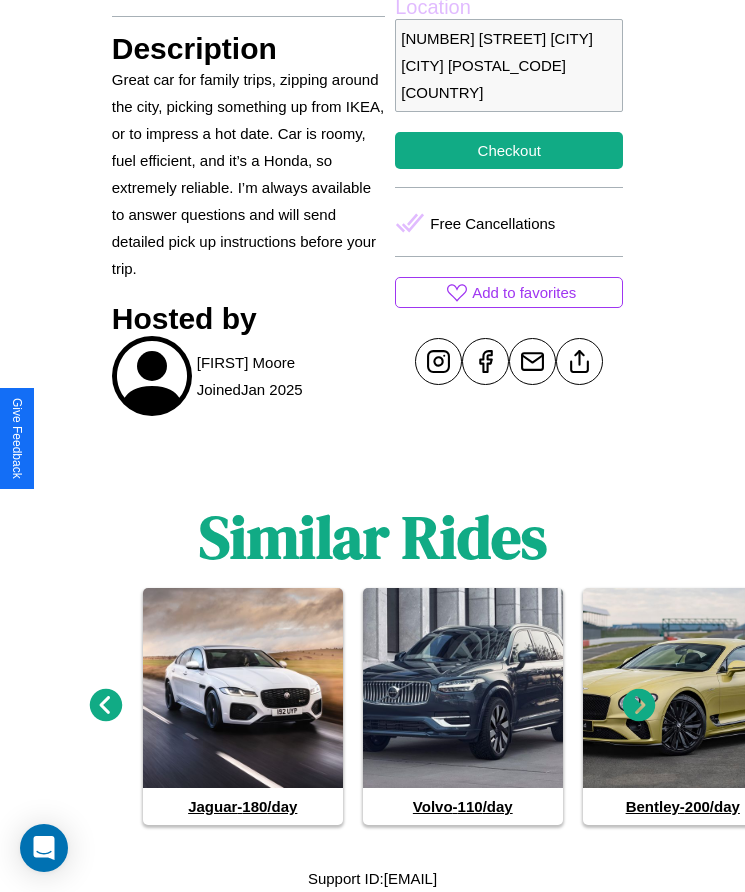 click 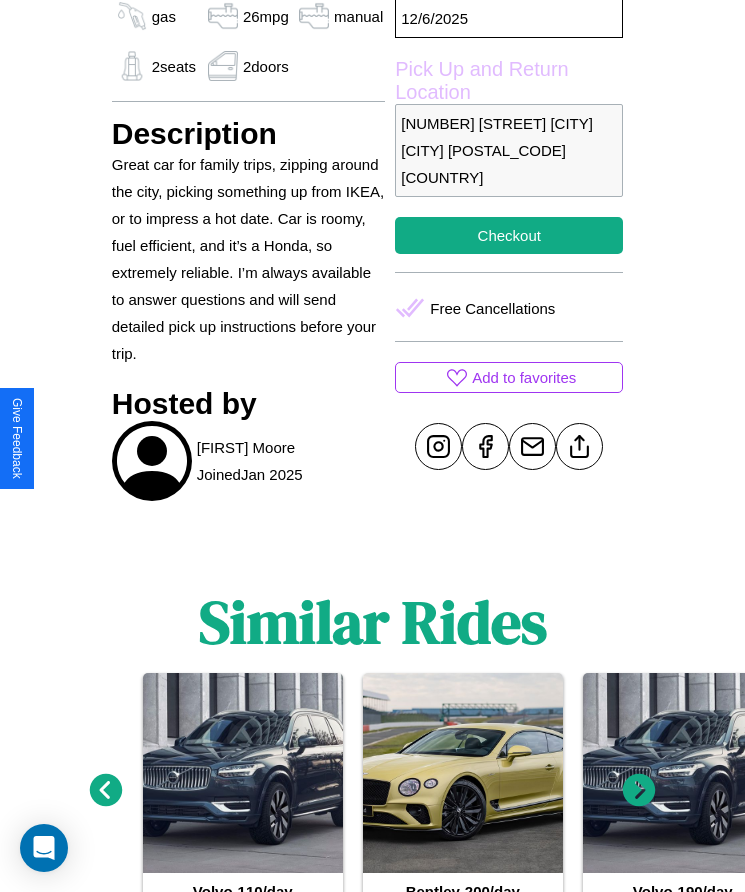 scroll, scrollTop: 750, scrollLeft: 0, axis: vertical 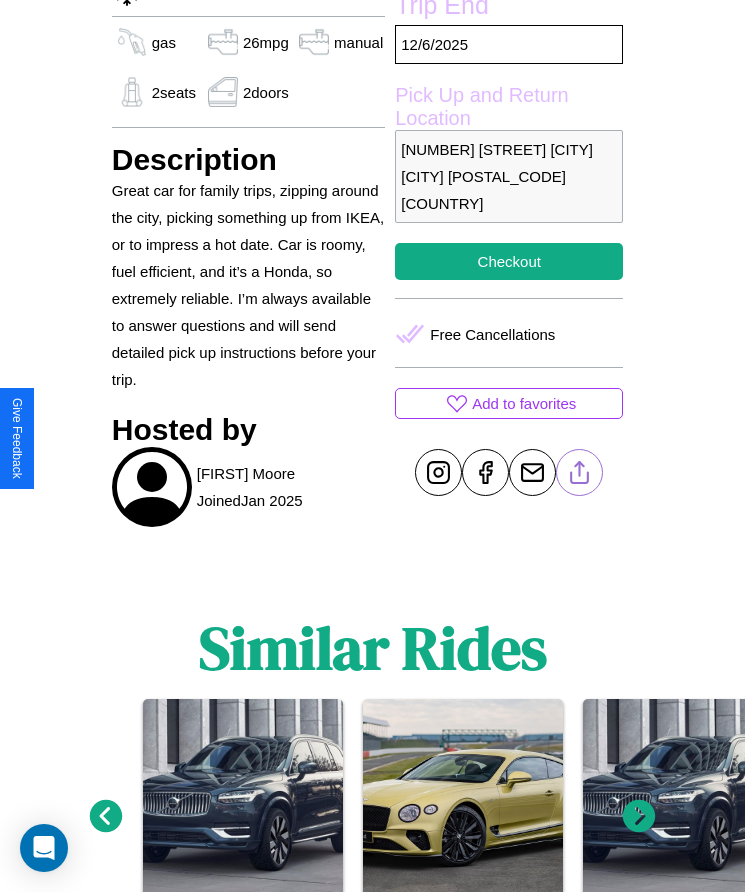 click 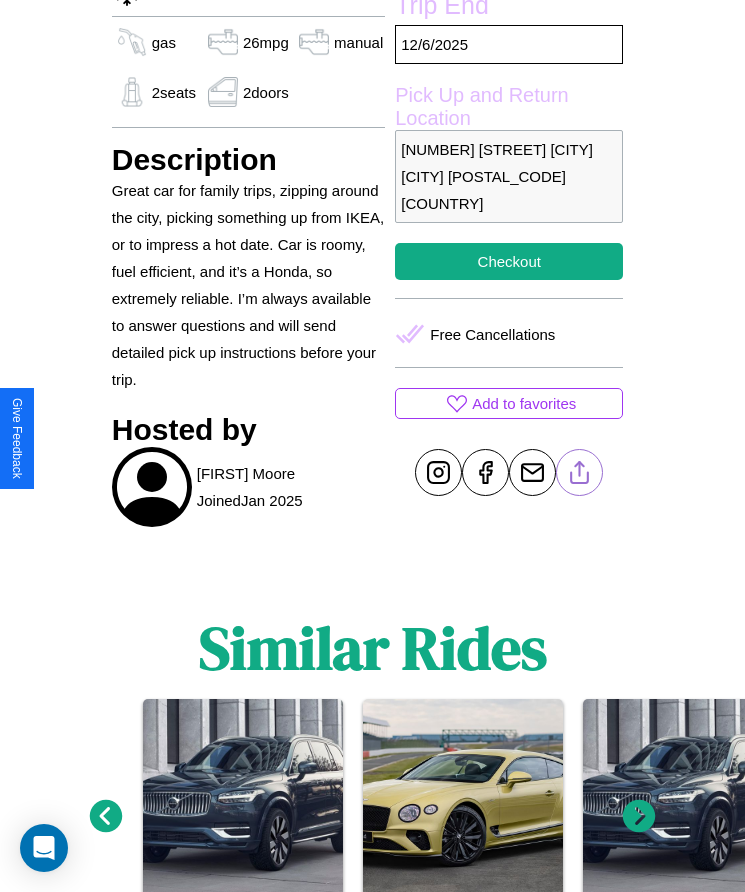click 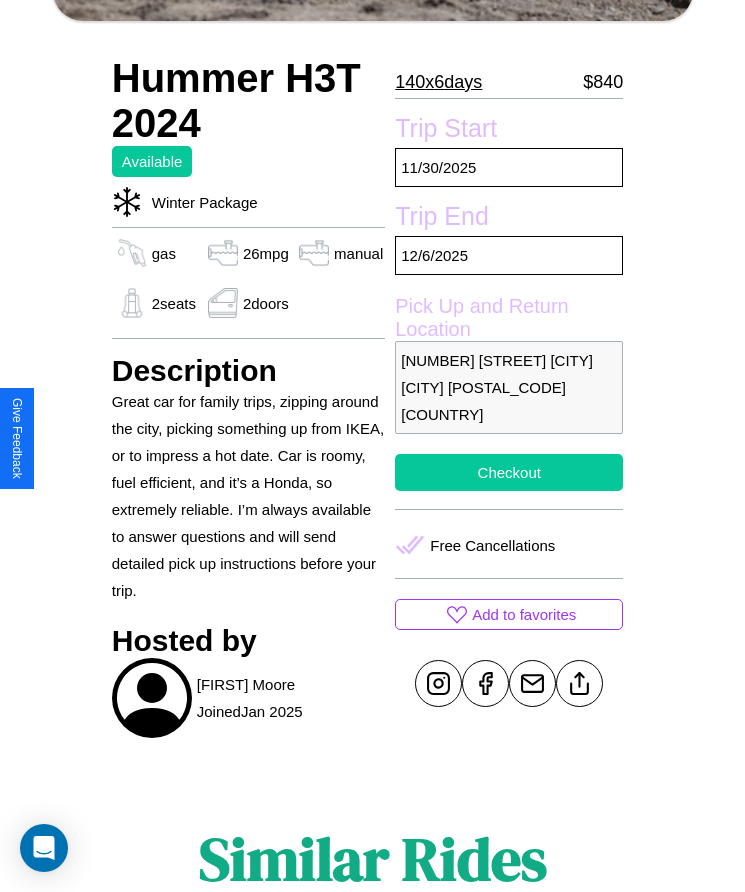 click on "Checkout" at bounding box center [509, 472] 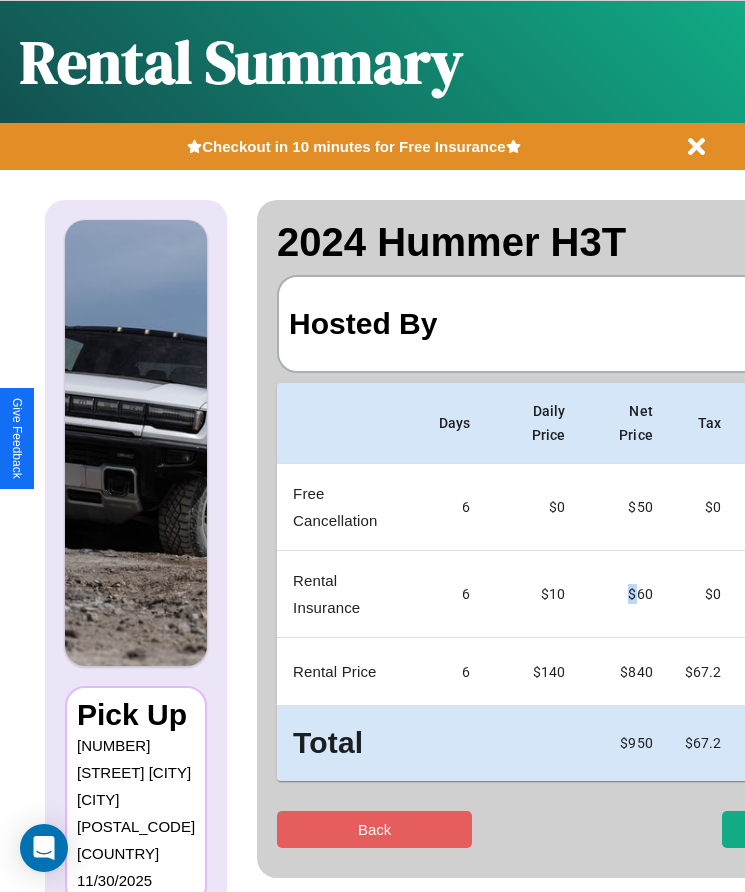 scroll, scrollTop: 0, scrollLeft: 122, axis: horizontal 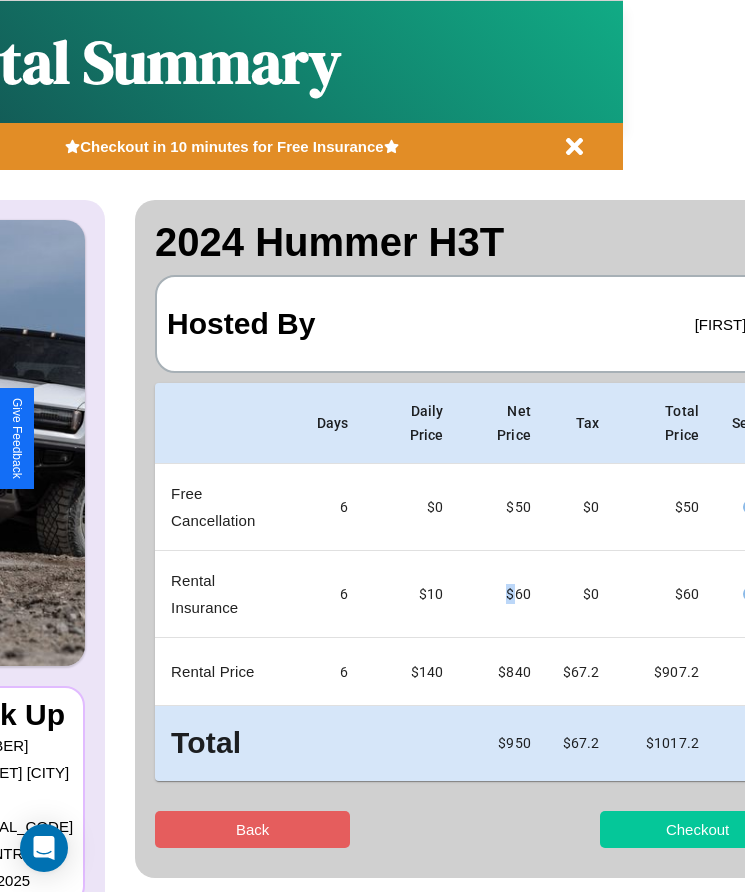 click on "Checkout" at bounding box center (697, 829) 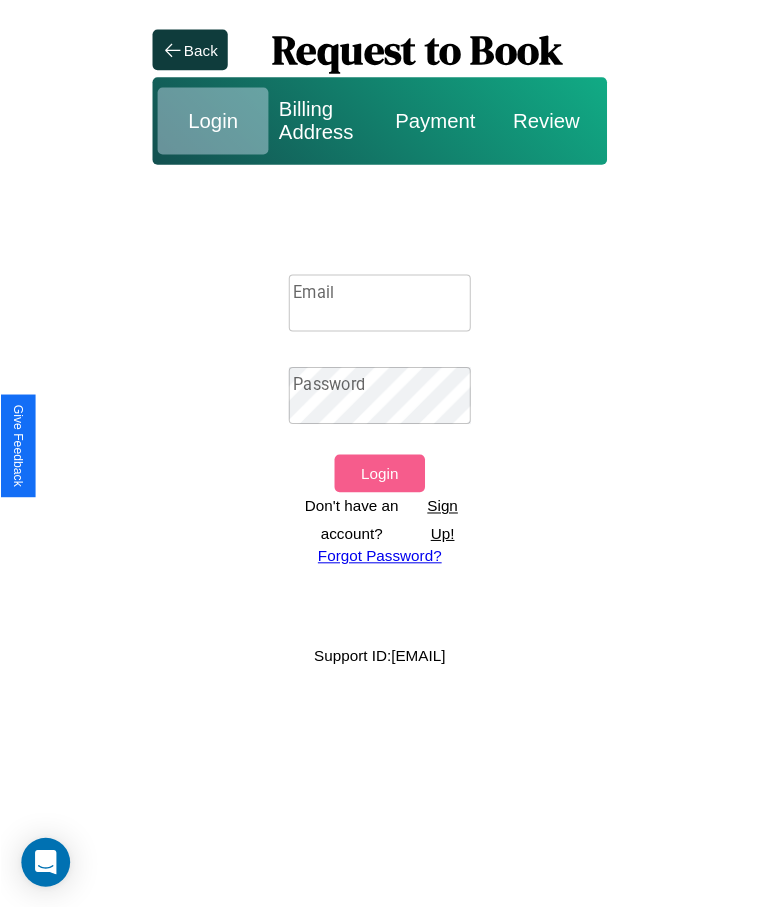 scroll, scrollTop: 0, scrollLeft: 0, axis: both 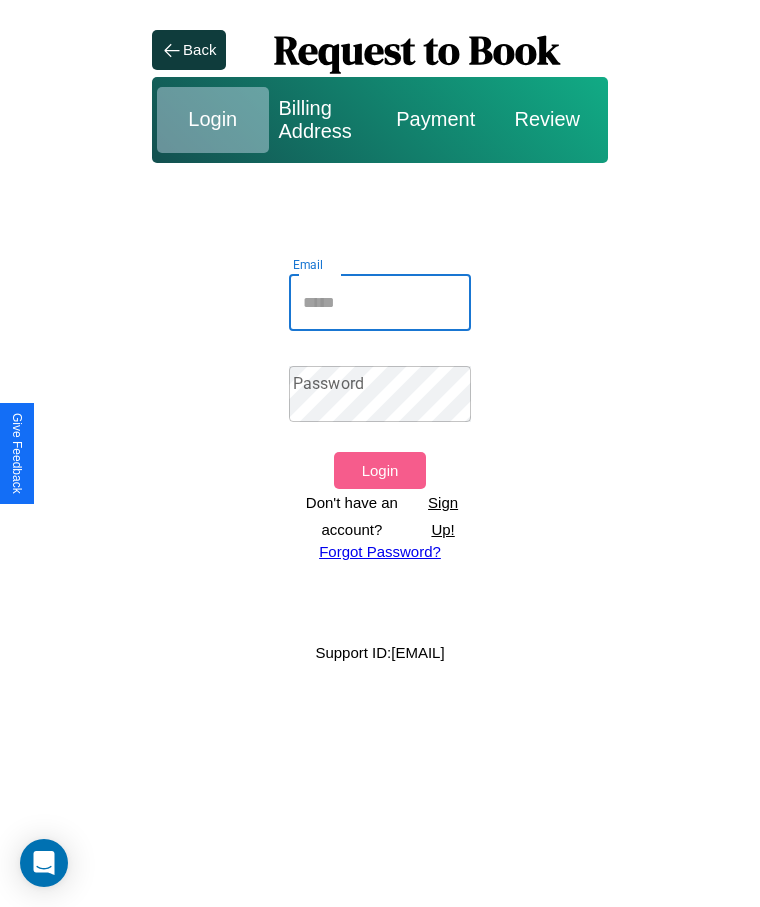 click on "Email" at bounding box center [380, 303] 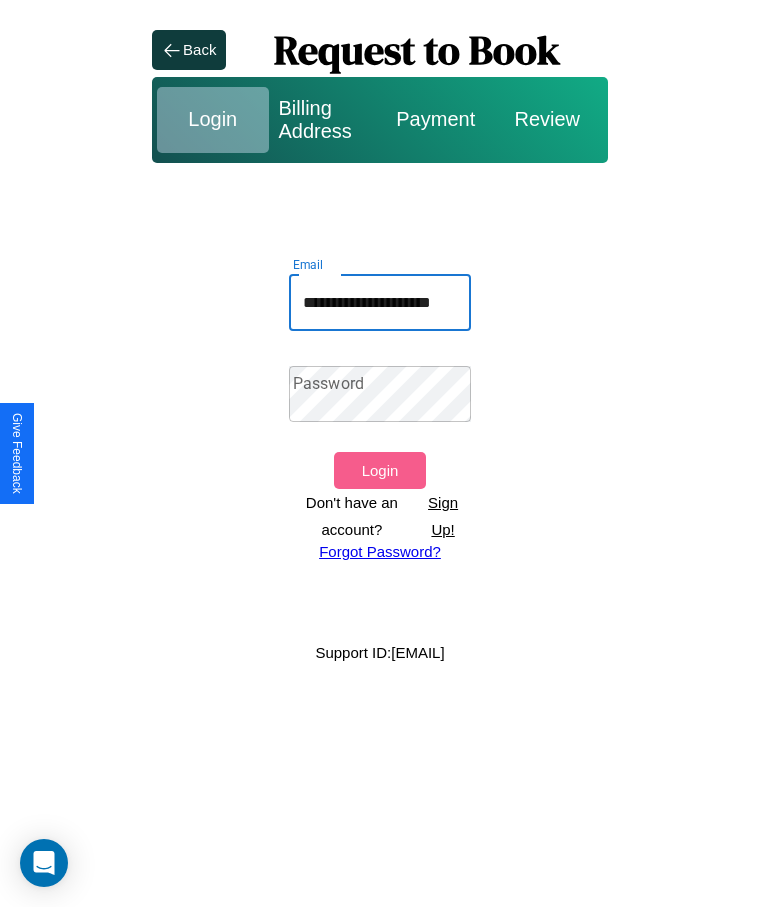 scroll, scrollTop: 0, scrollLeft: 21, axis: horizontal 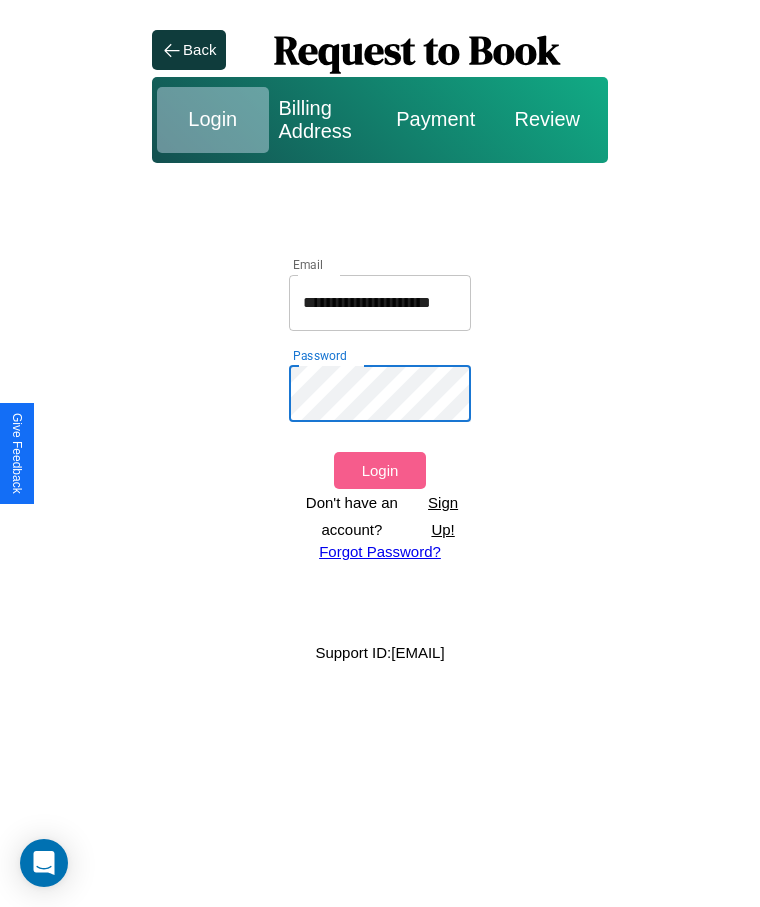 click on "Login" at bounding box center [379, 470] 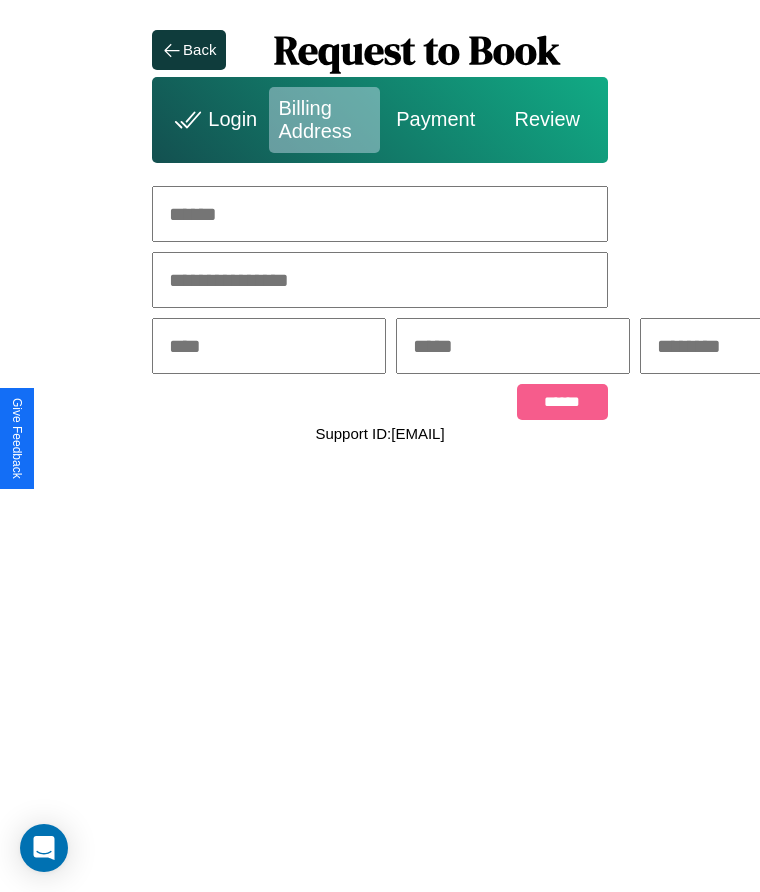 click at bounding box center (380, 214) 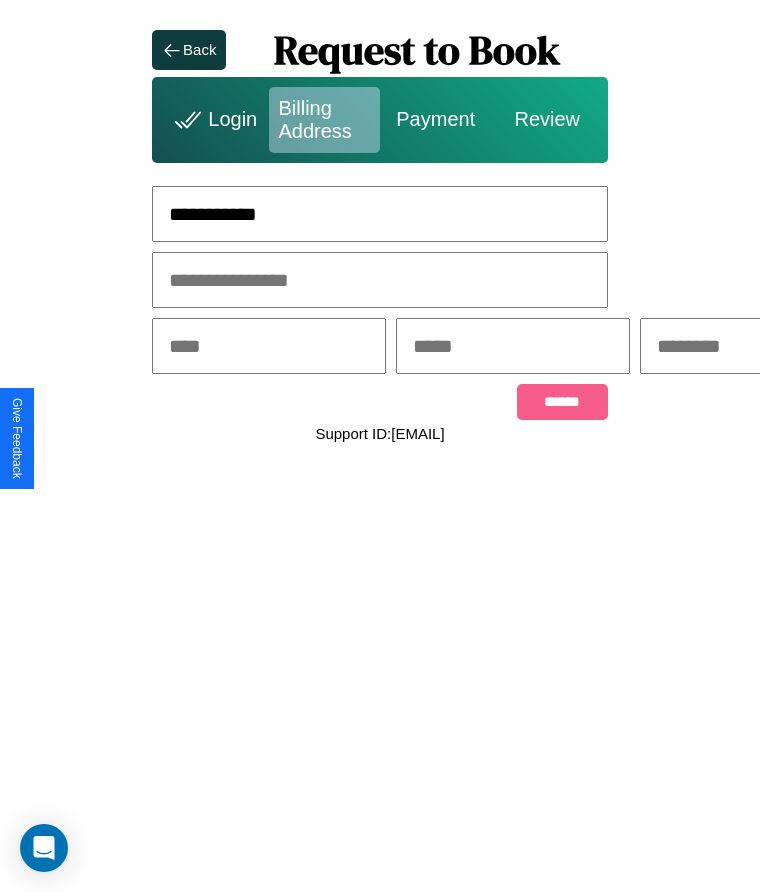 type on "**********" 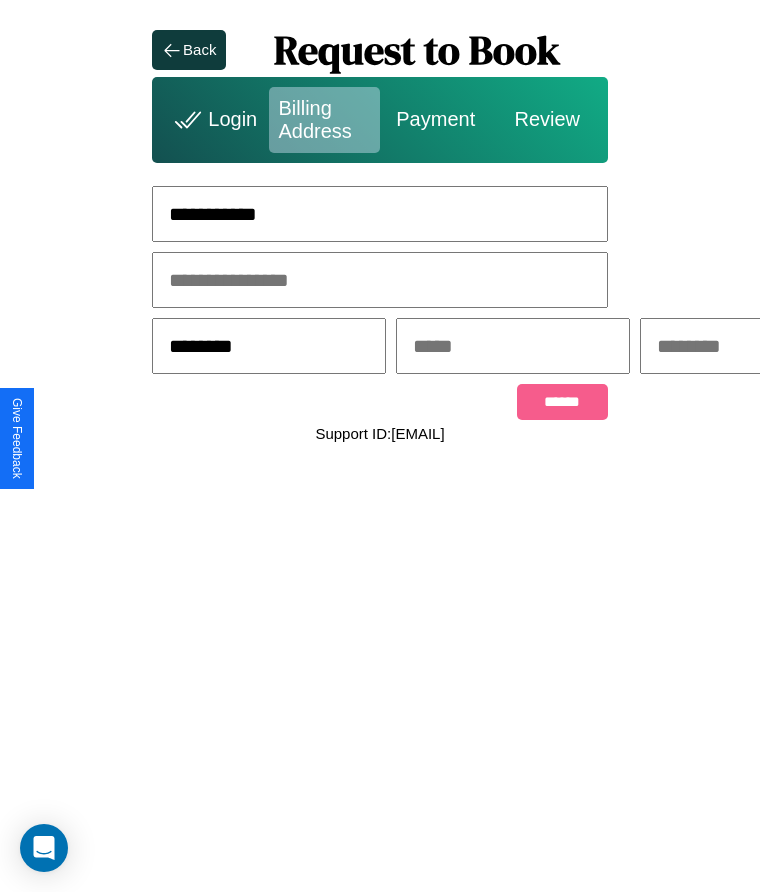 type on "********" 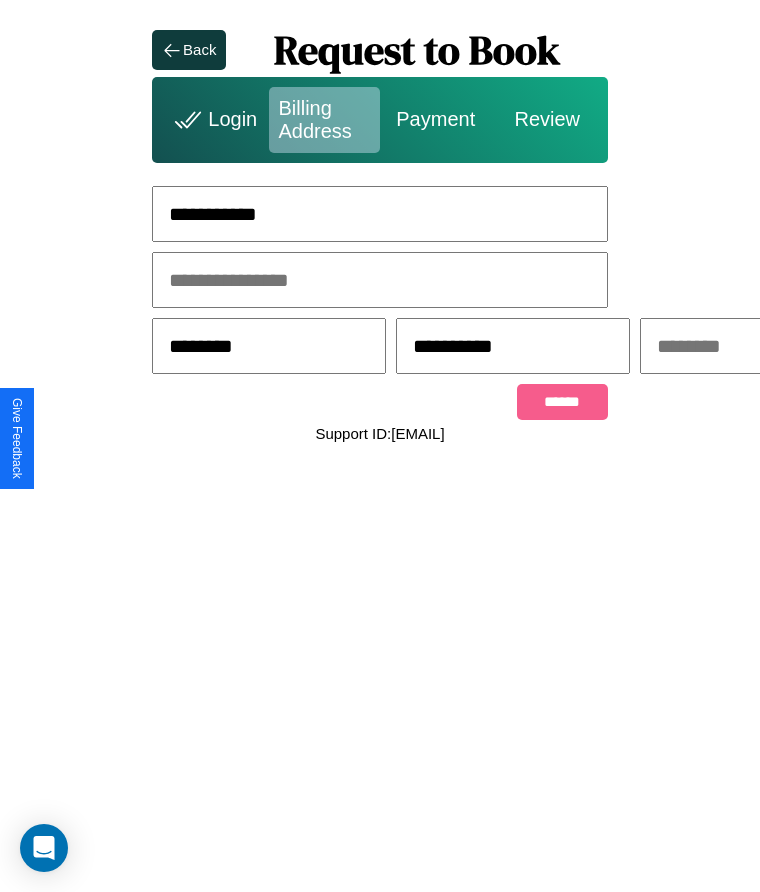 scroll, scrollTop: 0, scrollLeft: 309, axis: horizontal 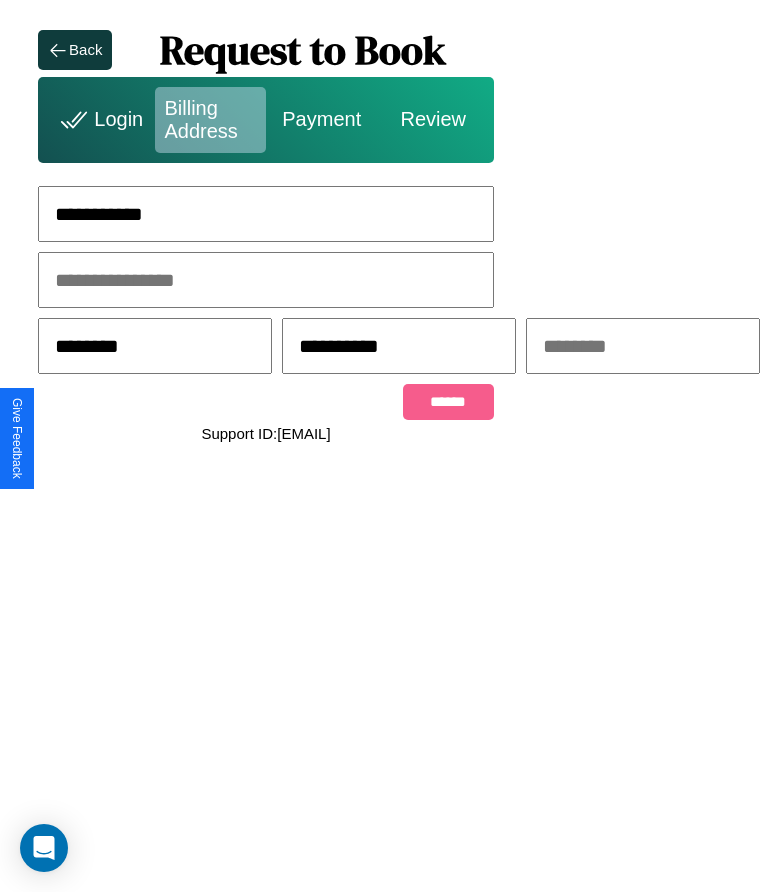 type on "**********" 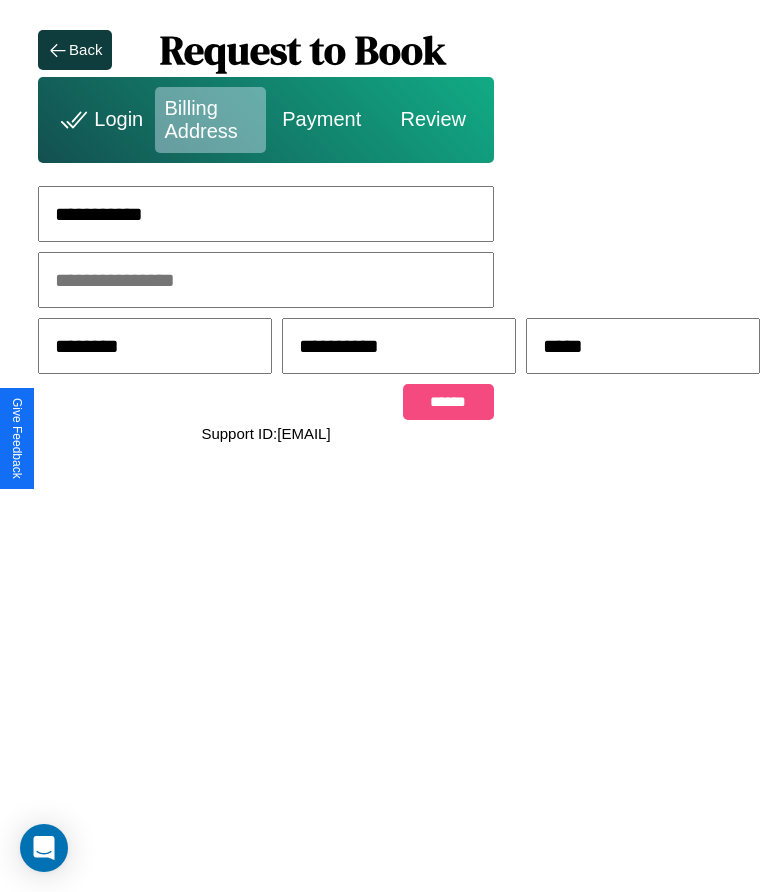 type on "*****" 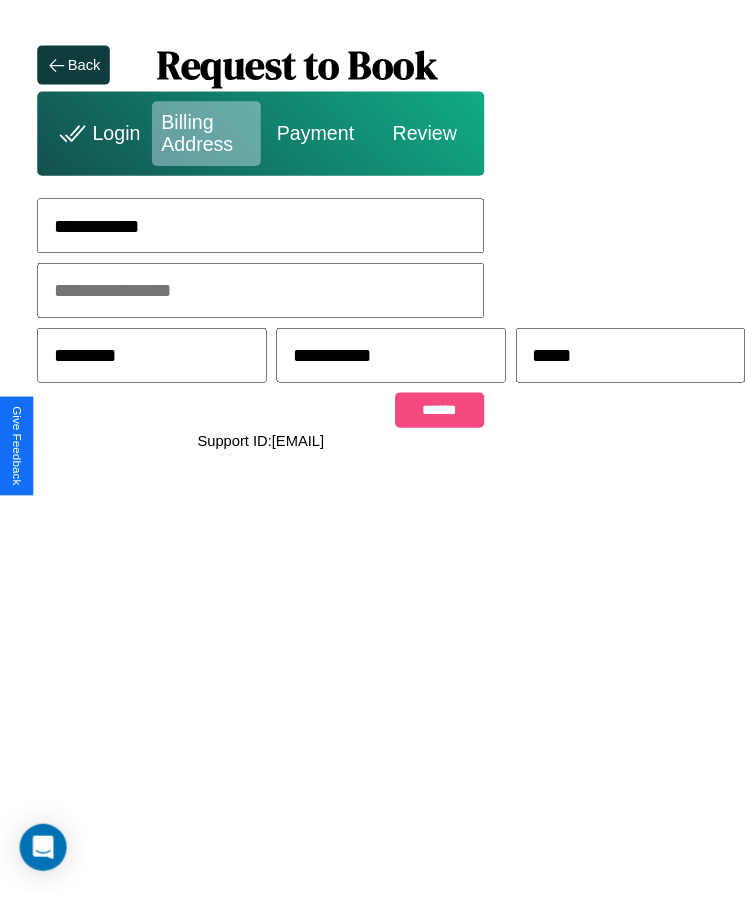 scroll, scrollTop: 0, scrollLeft: 0, axis: both 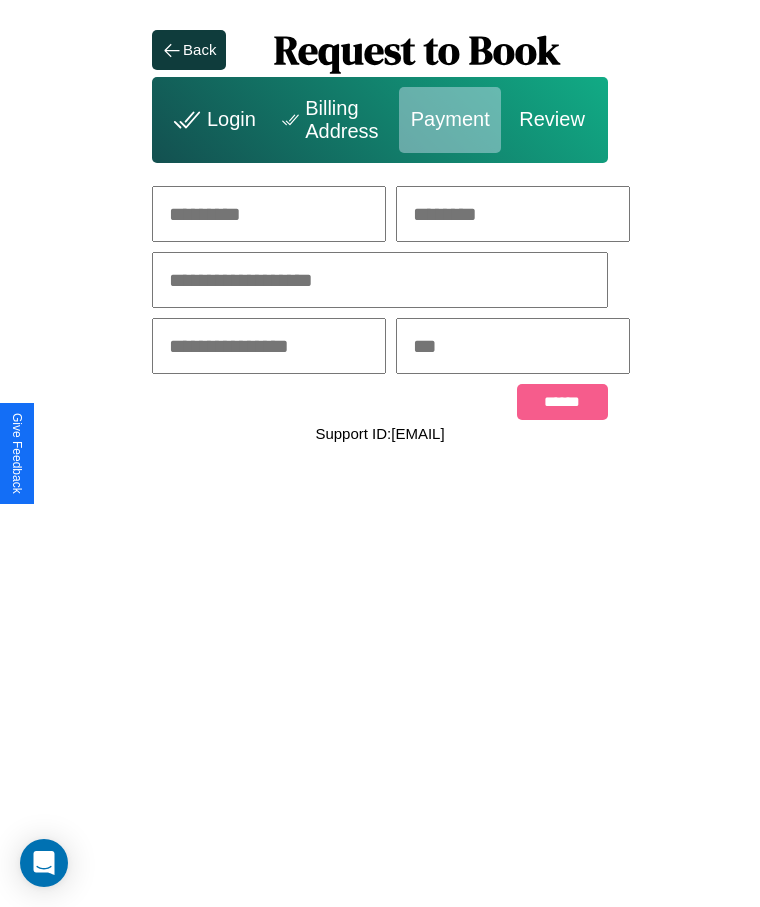 click at bounding box center (269, 214) 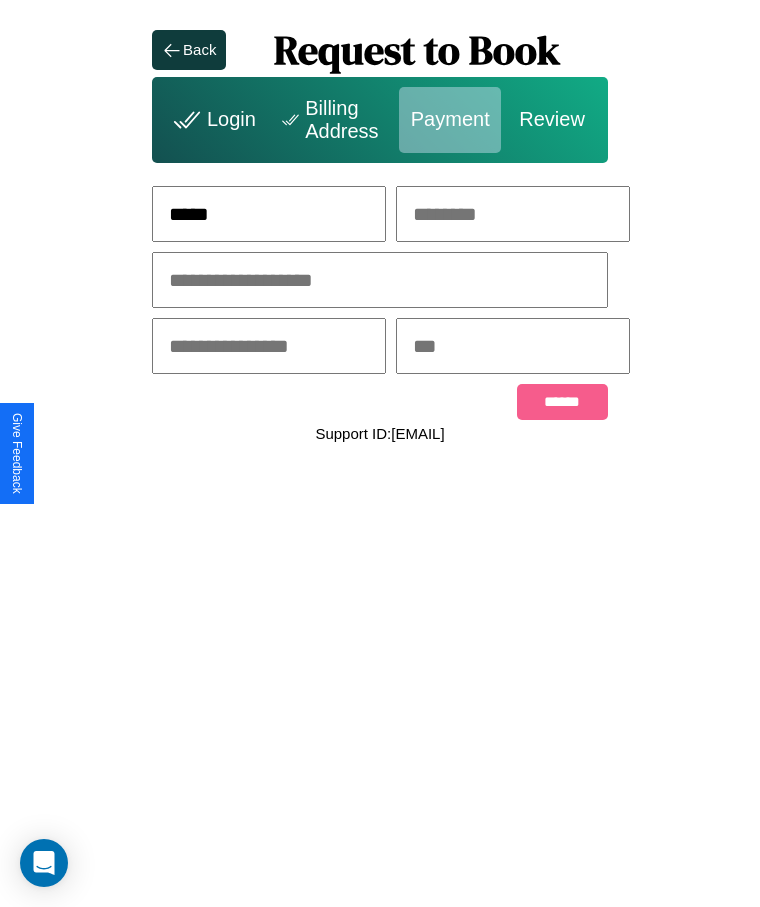 type on "*****" 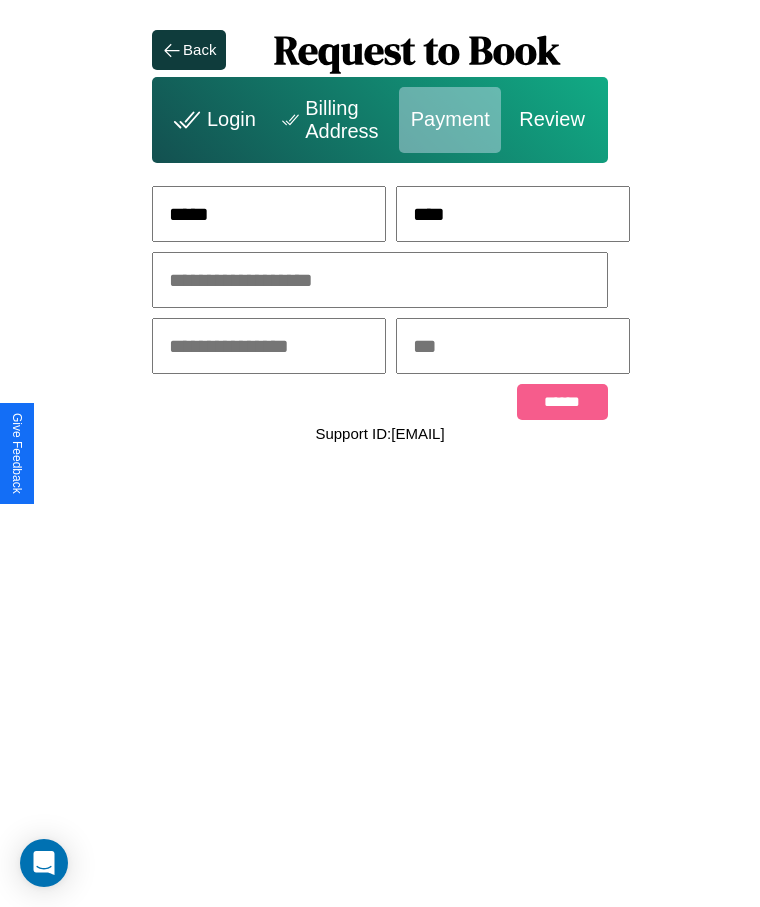type on "****" 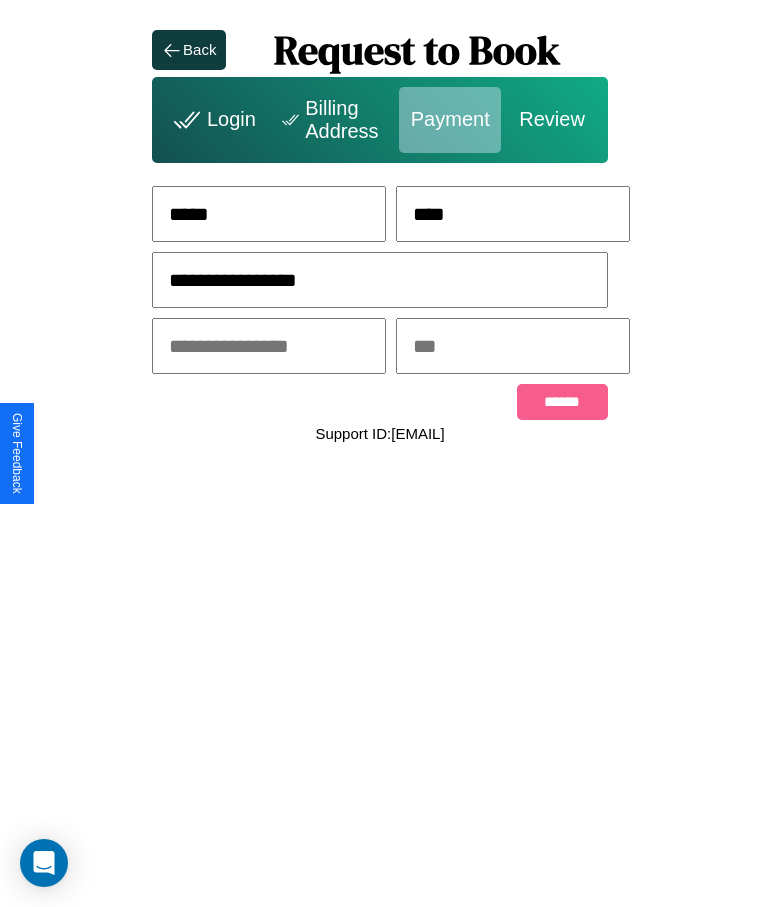 type on "**********" 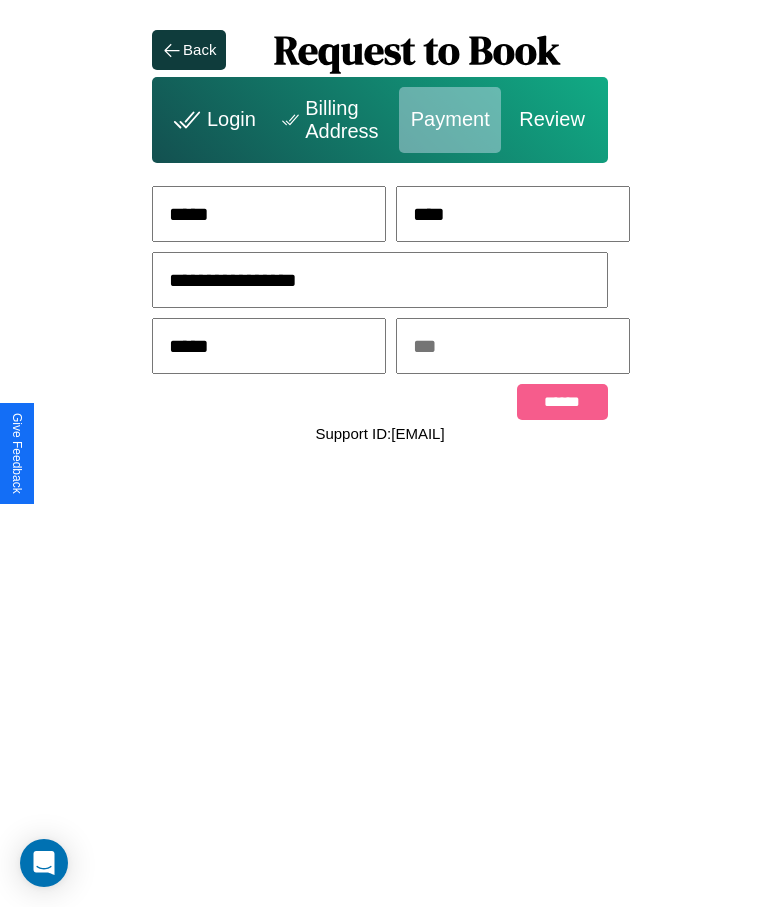 type on "*****" 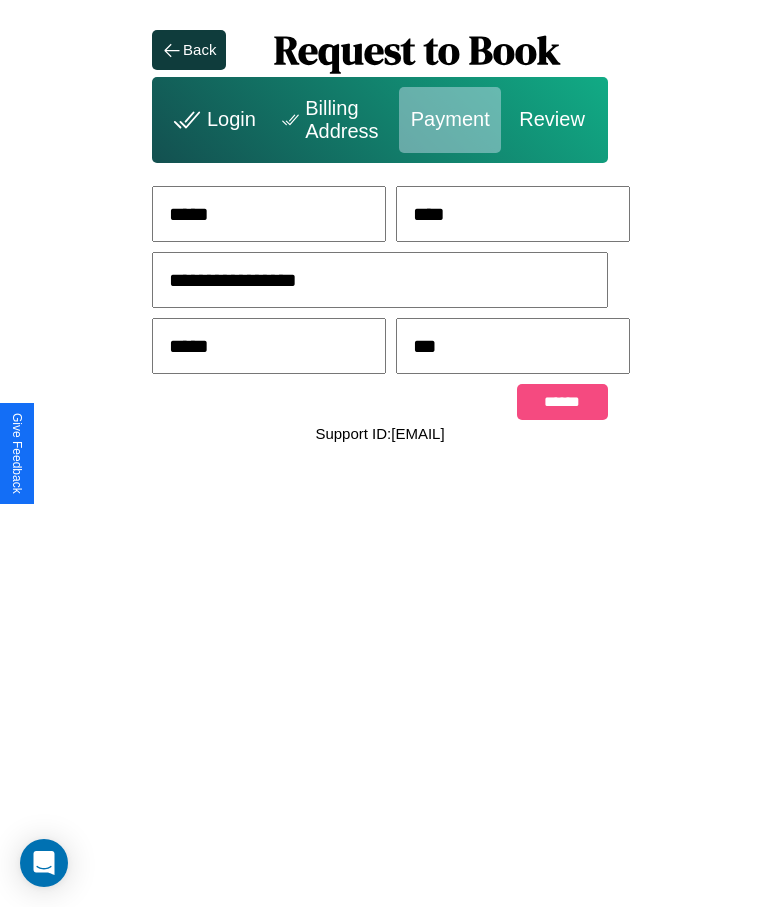 type on "***" 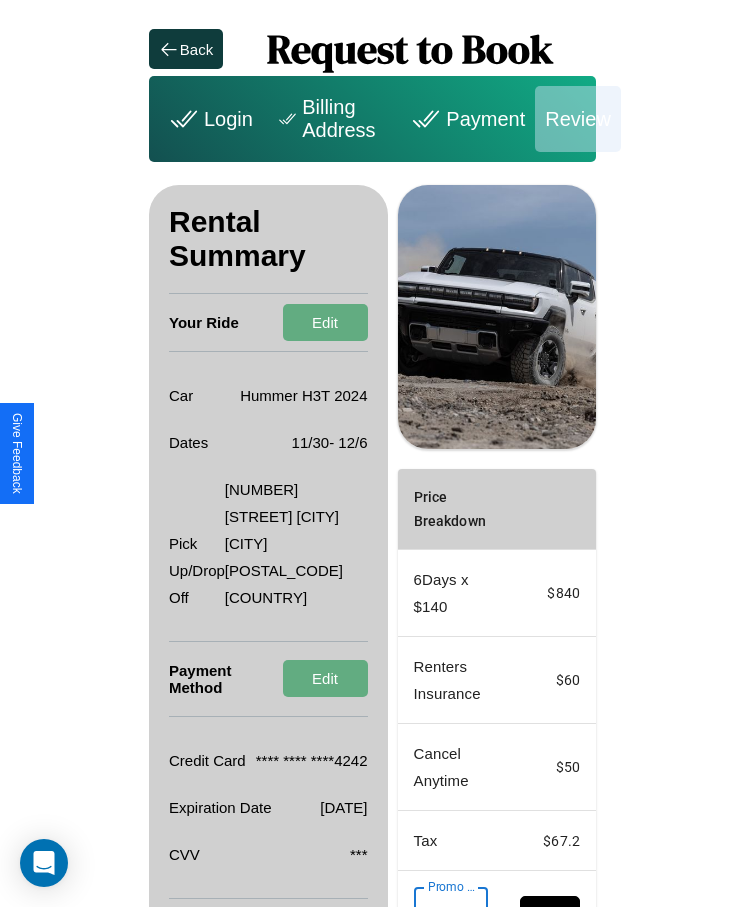 click on "Promo Code" at bounding box center (440, 915) 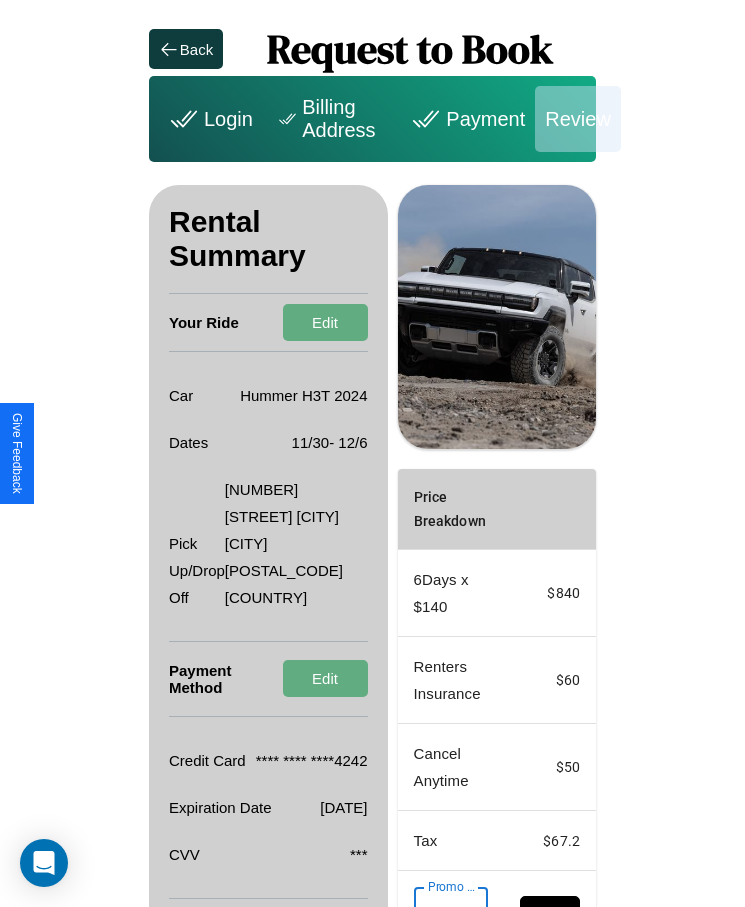 scroll, scrollTop: 0, scrollLeft: 93, axis: horizontal 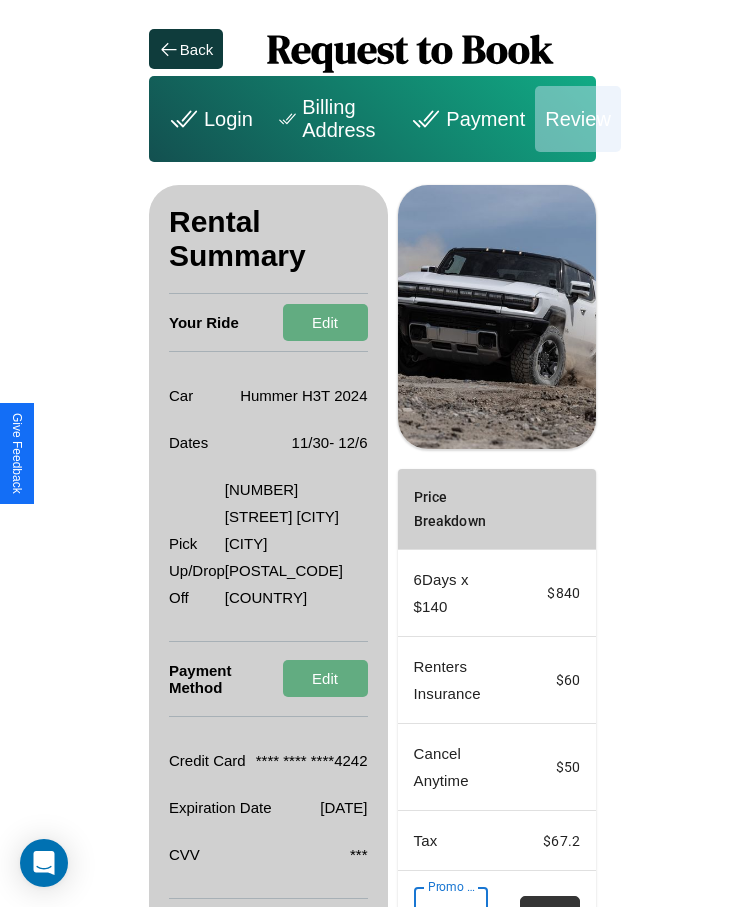 type on "**********" 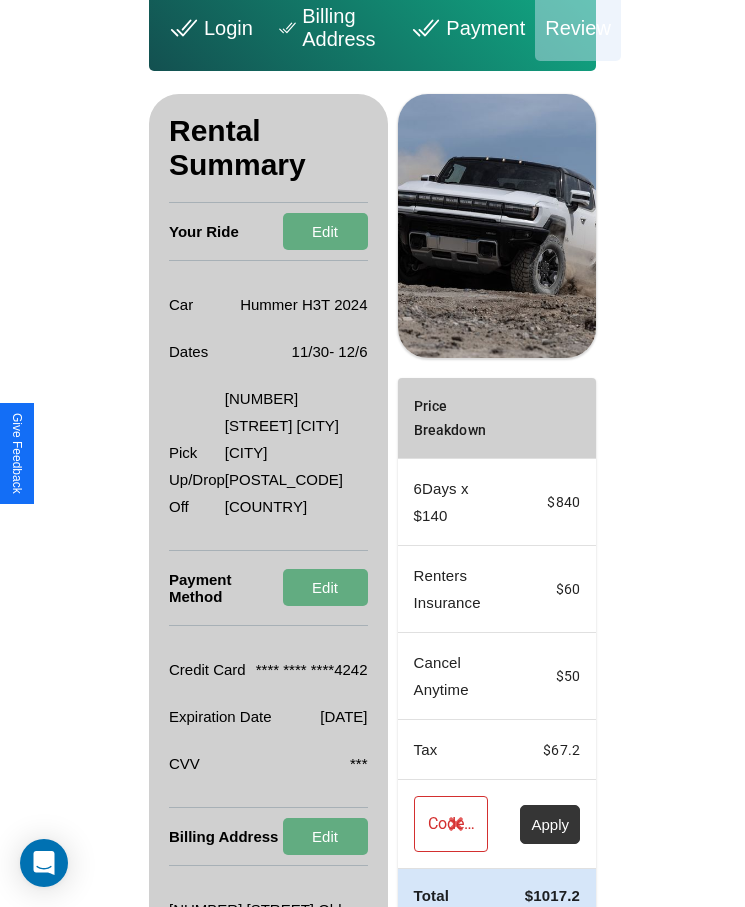 scroll, scrollTop: 137, scrollLeft: 0, axis: vertical 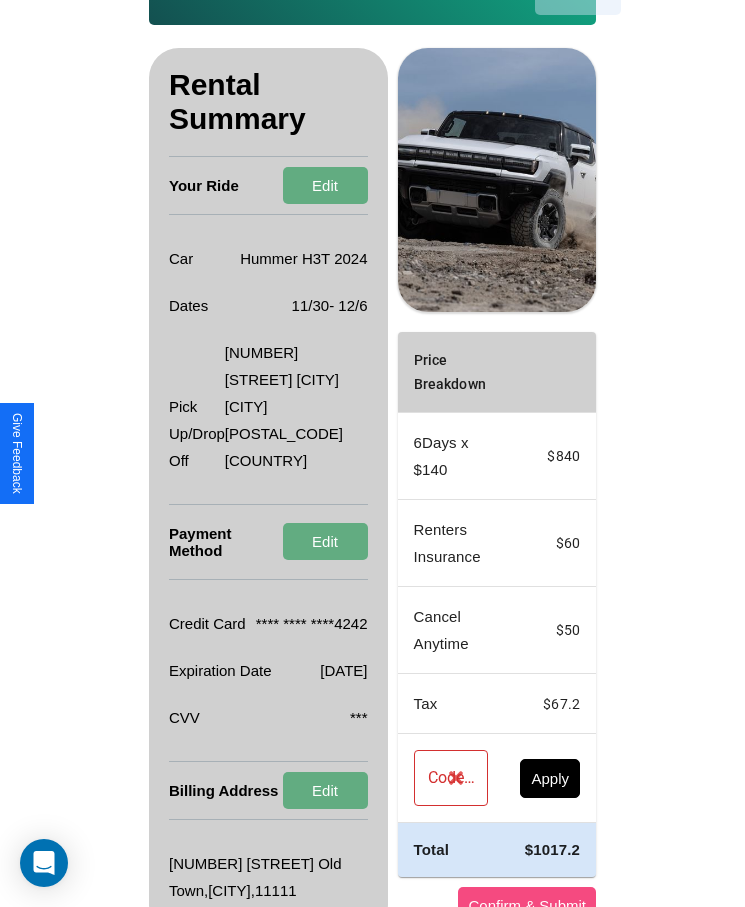 click on "Confirm & Submit" at bounding box center (527, 905) 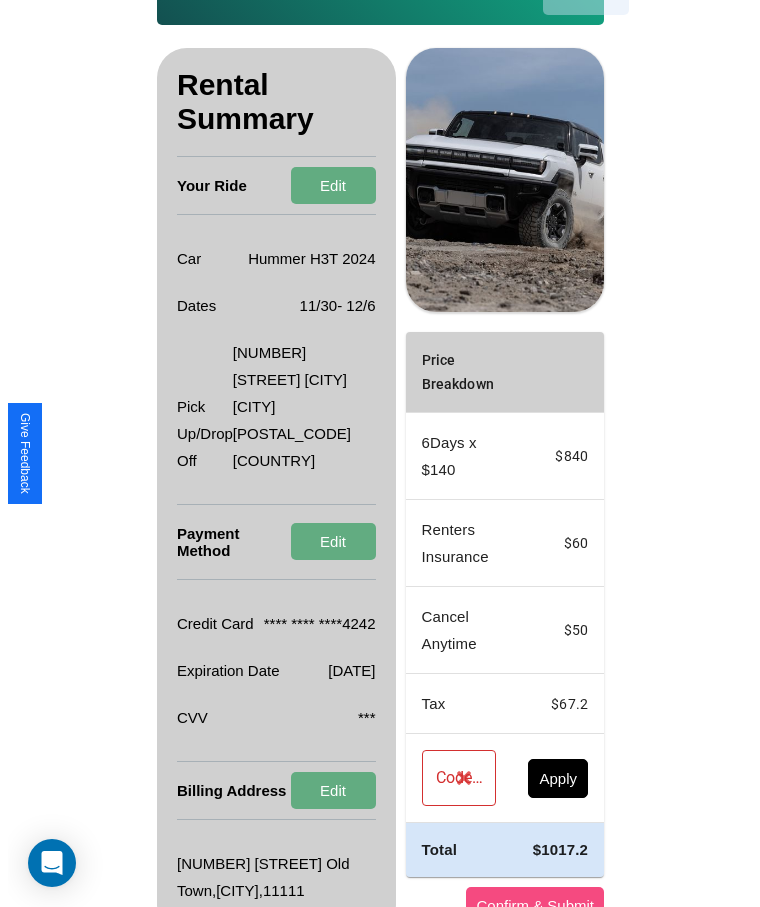 scroll, scrollTop: 0, scrollLeft: 0, axis: both 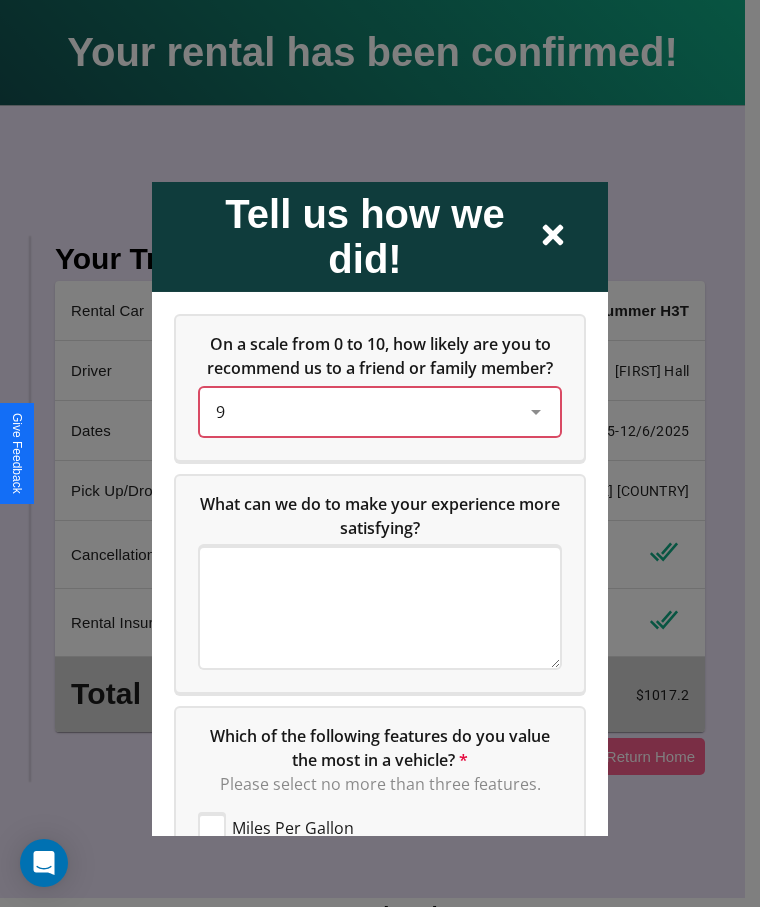 click on "9" at bounding box center [364, 411] 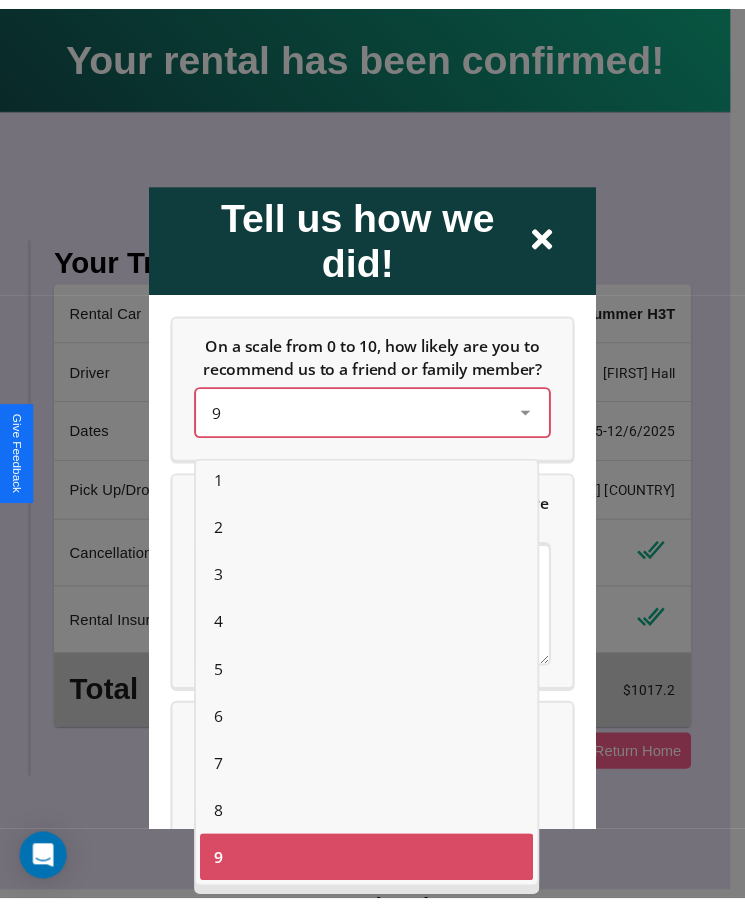 scroll, scrollTop: 12, scrollLeft: 0, axis: vertical 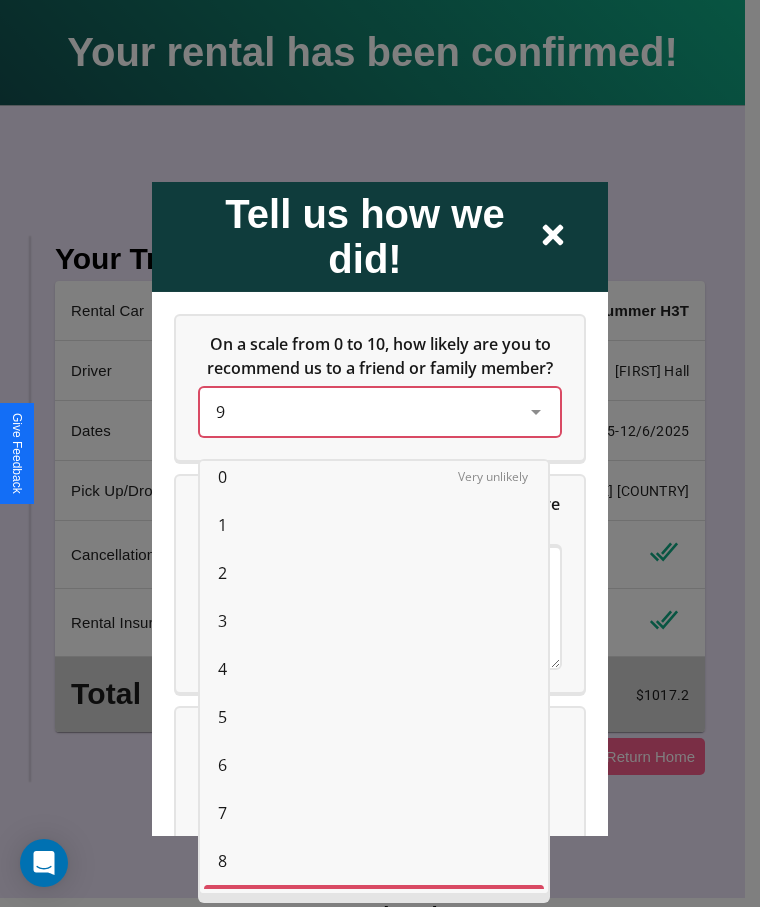 click on "0" at bounding box center (222, 477) 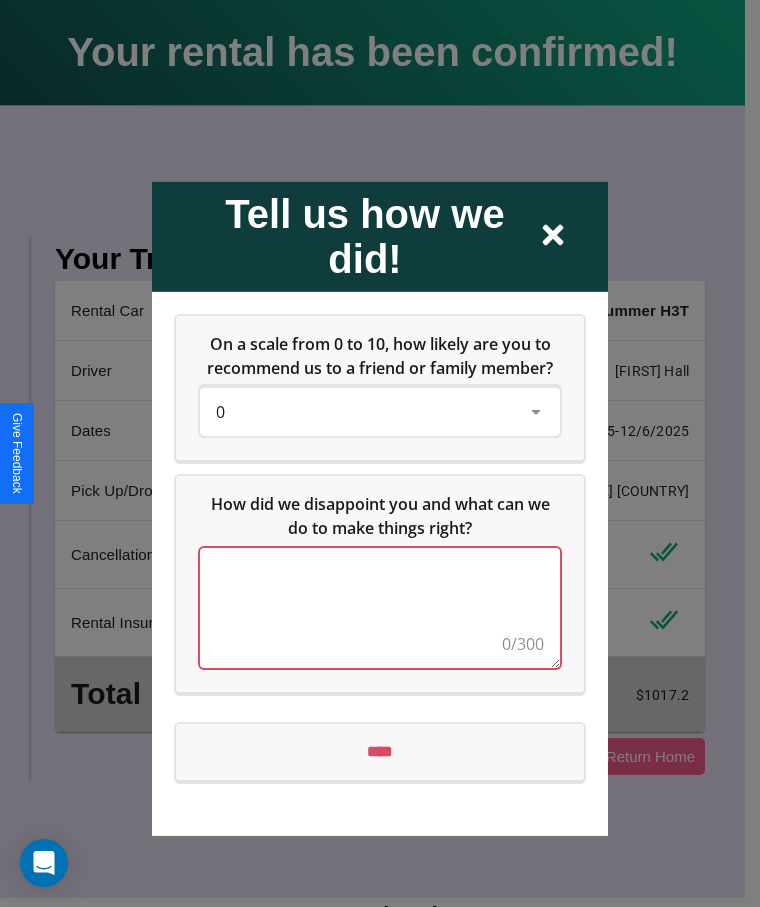 click at bounding box center [380, 607] 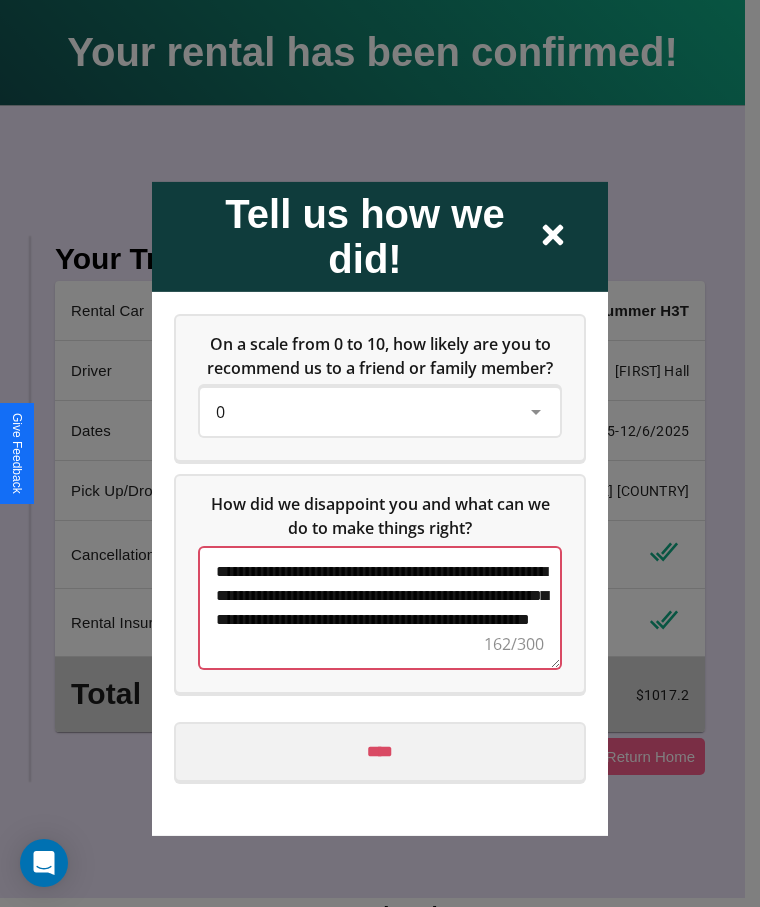 type on "**********" 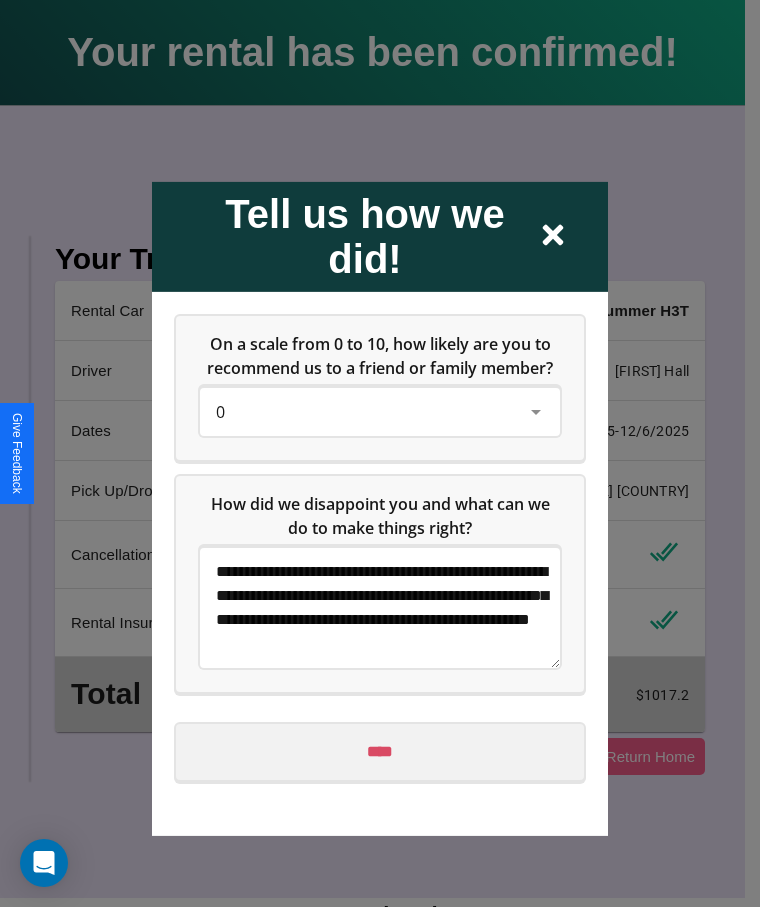 click on "****" at bounding box center (380, 751) 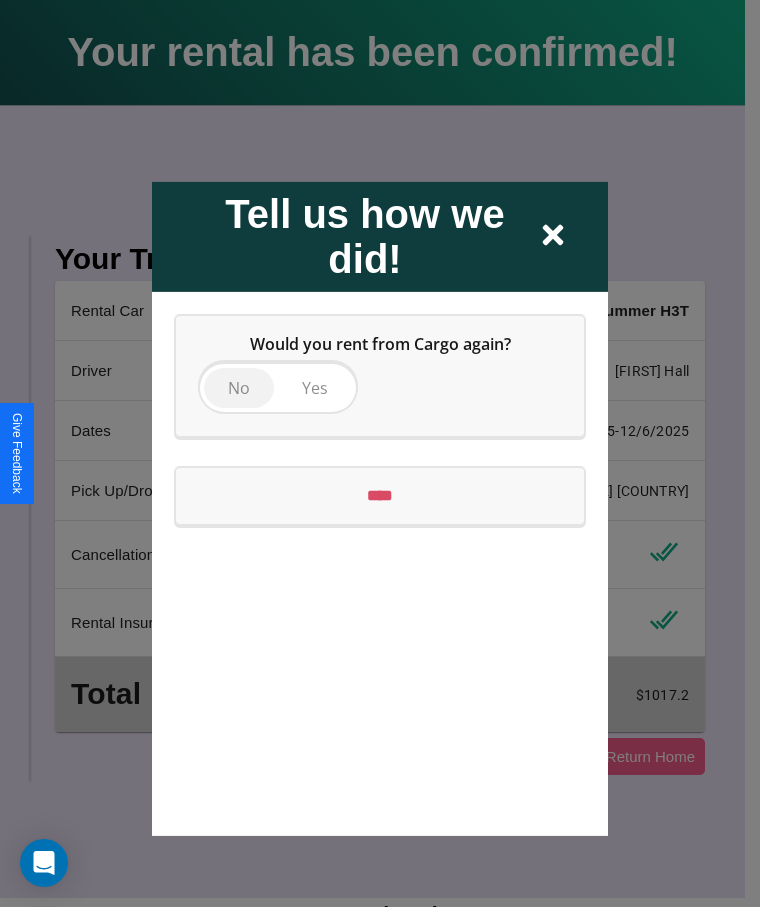 click on "No" at bounding box center (239, 387) 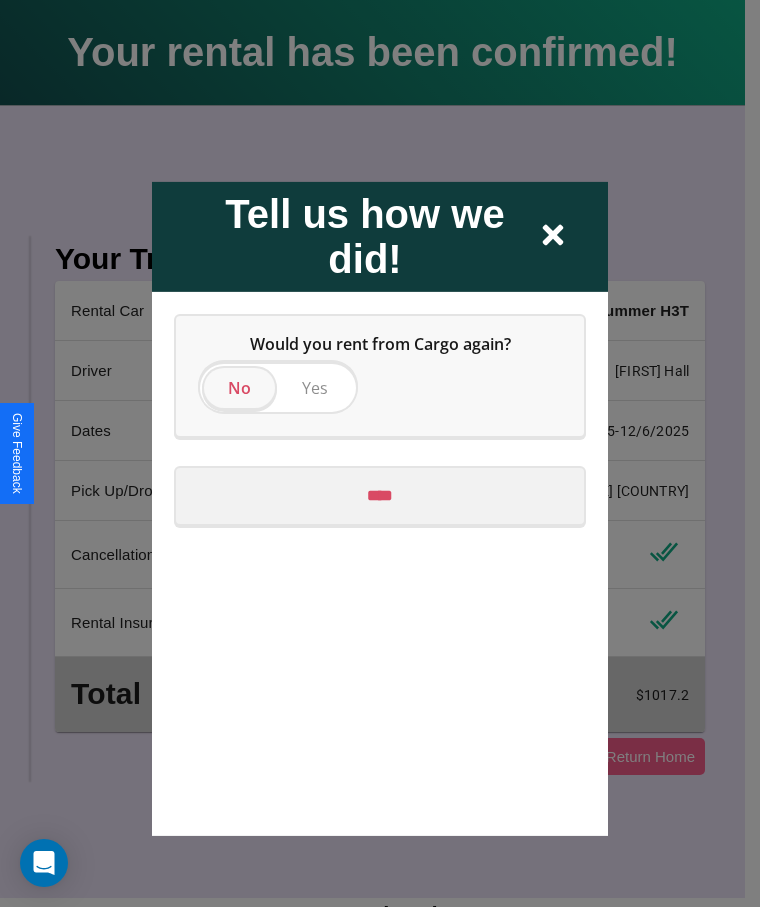 click on "****" at bounding box center [380, 495] 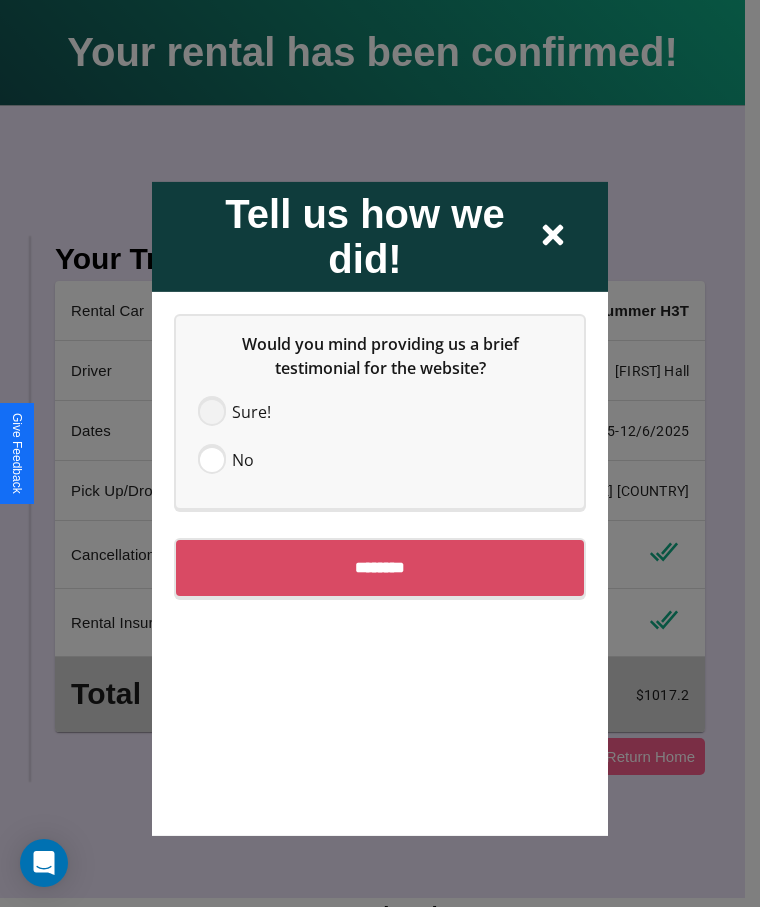 click at bounding box center [212, 411] 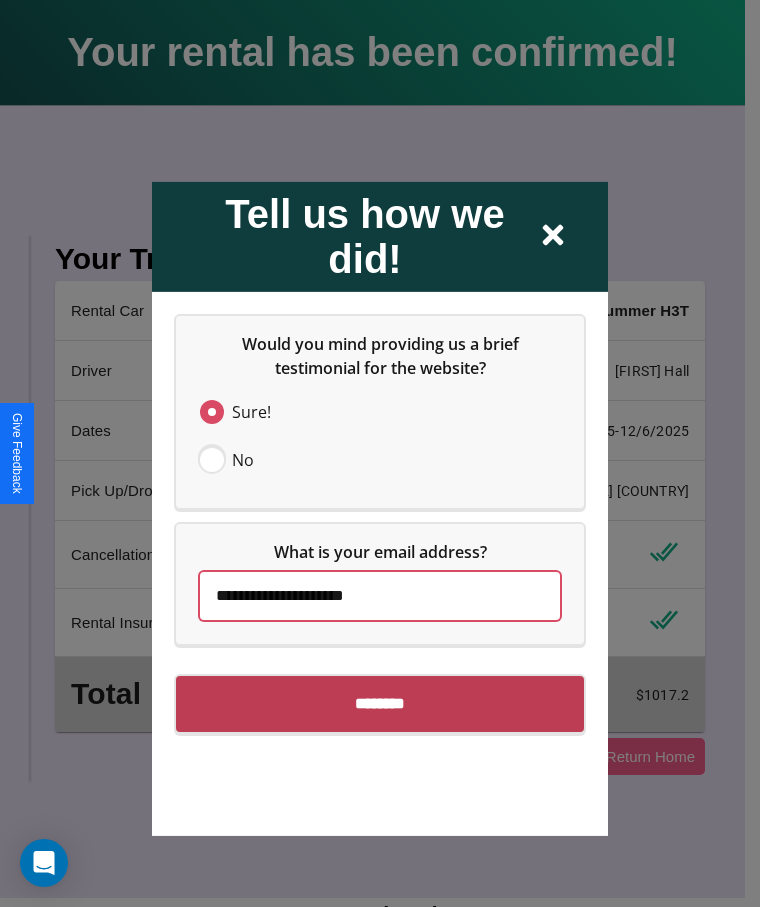 type on "**********" 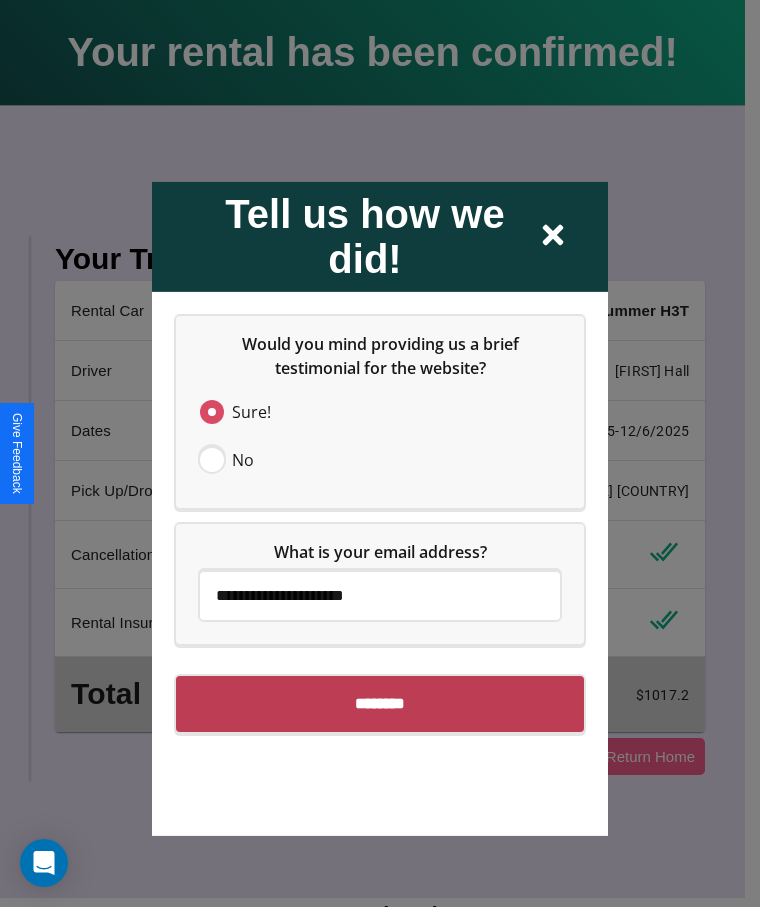 click on "********" at bounding box center [380, 703] 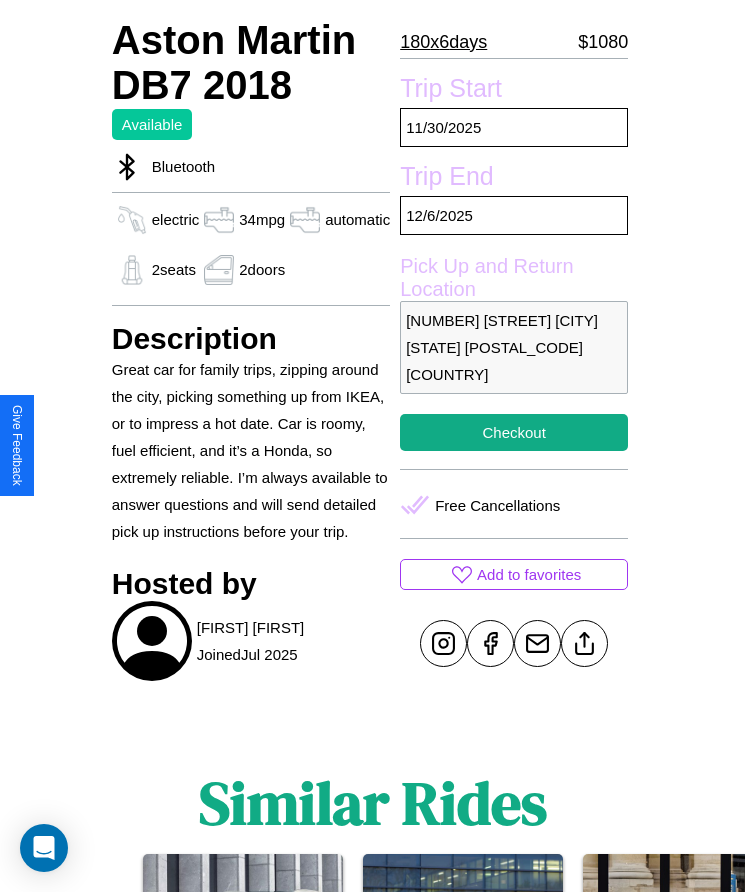 scroll, scrollTop: 590, scrollLeft: 0, axis: vertical 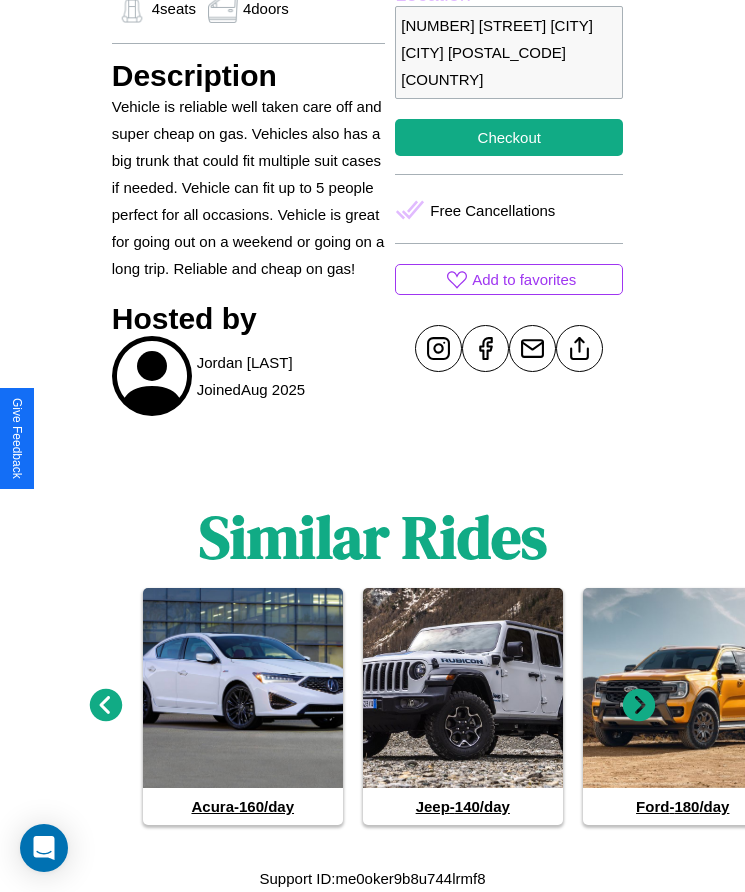 click 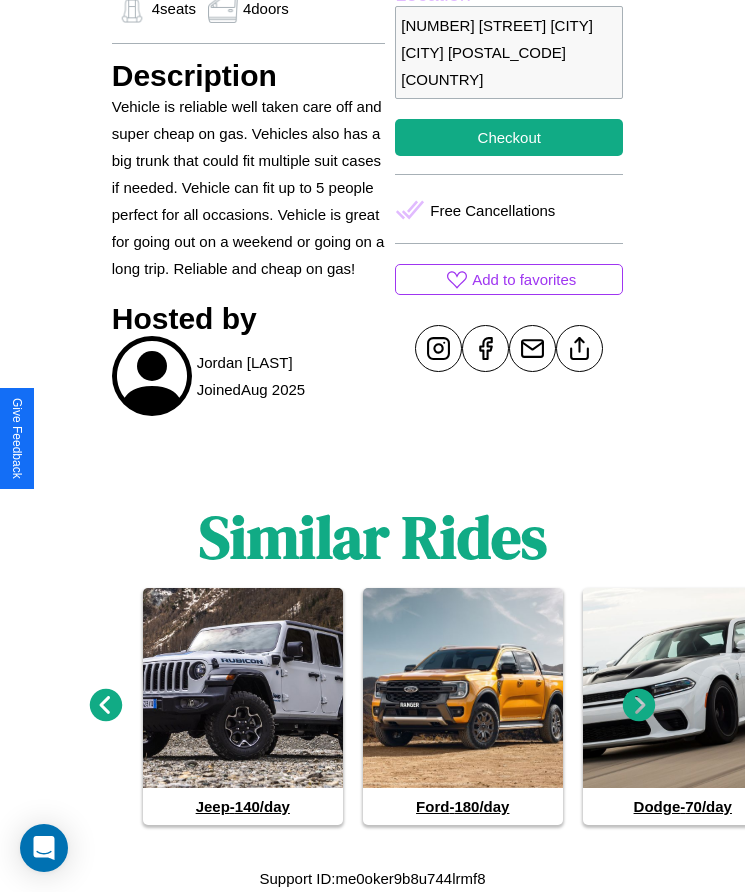click 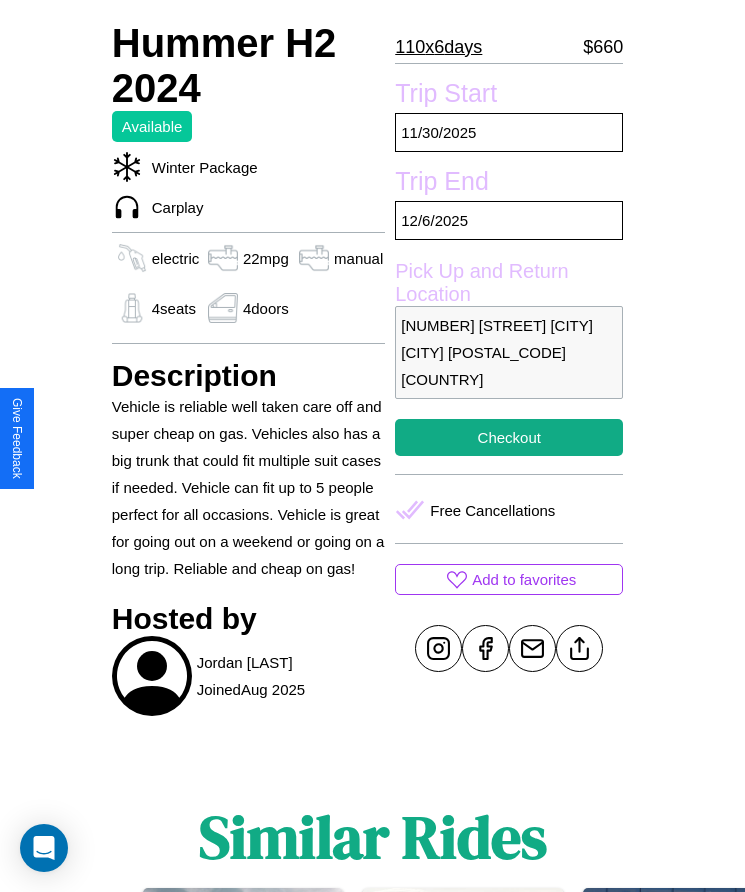 scroll, scrollTop: 467, scrollLeft: 0, axis: vertical 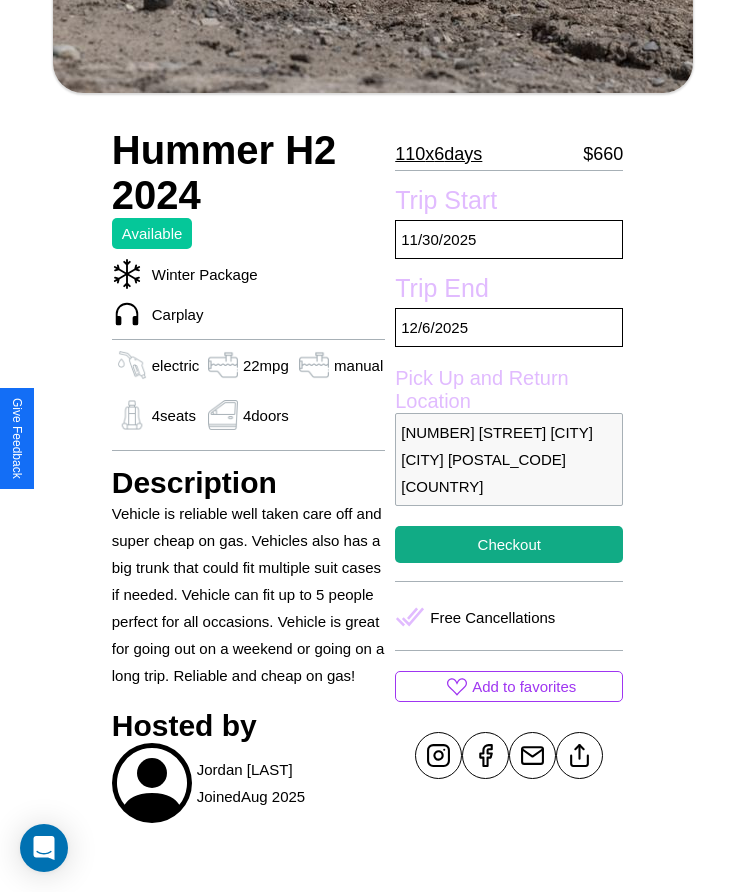 click on "7740 Oak Street  Delhi Delhi 99678 India" at bounding box center (509, 459) 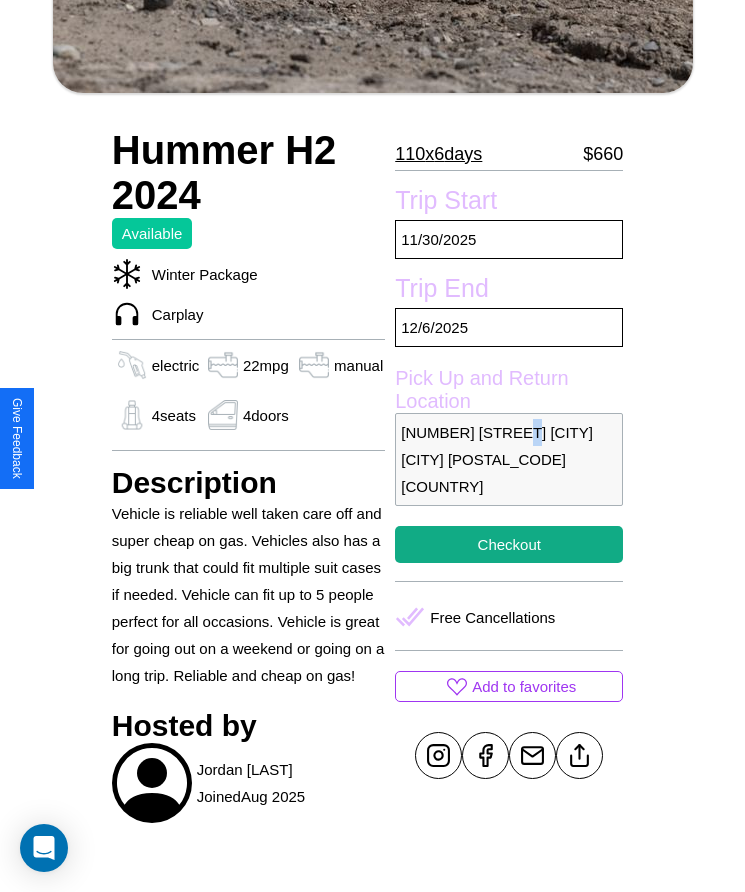 click on "7740 Oak Street  Delhi Delhi 99678 India" at bounding box center [509, 459] 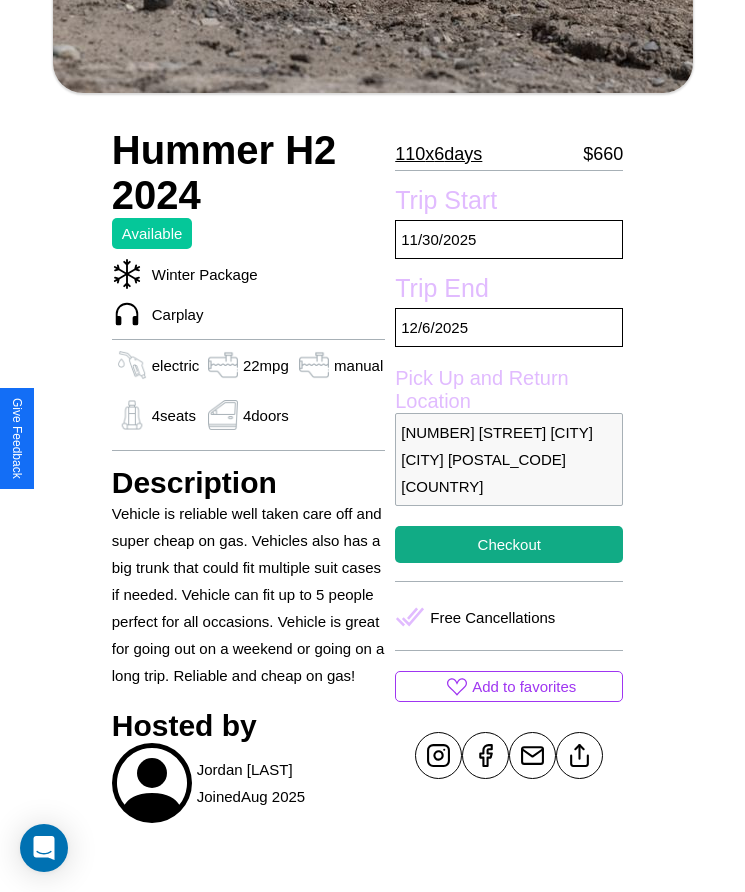 click on "7740 Oak Street  Delhi Delhi 99678 India" at bounding box center [509, 459] 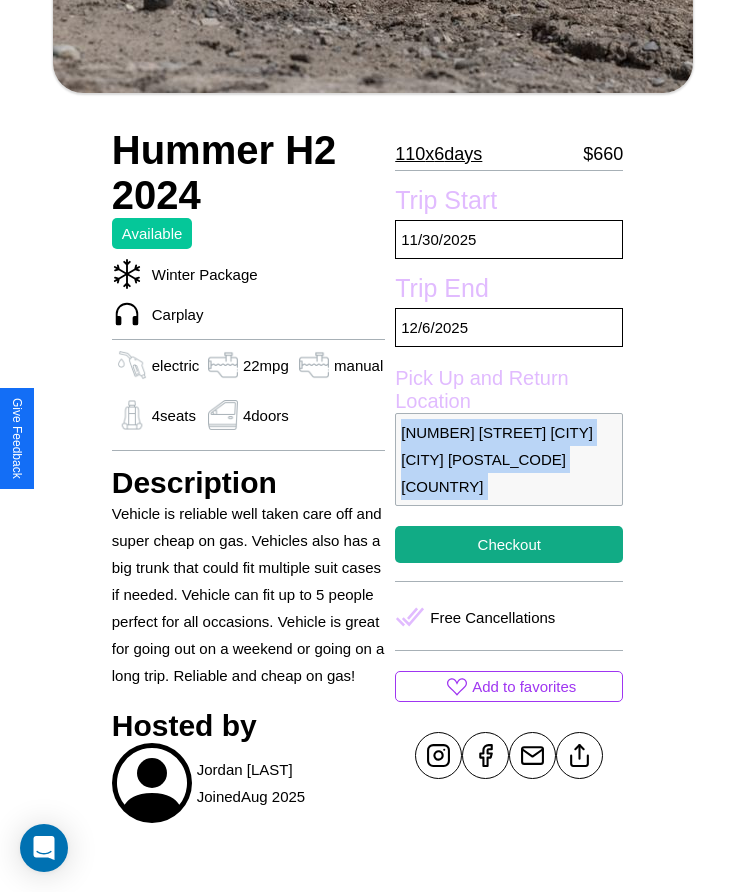 click on "7740 Oak Street  Delhi Delhi 99678 India" at bounding box center (509, 459) 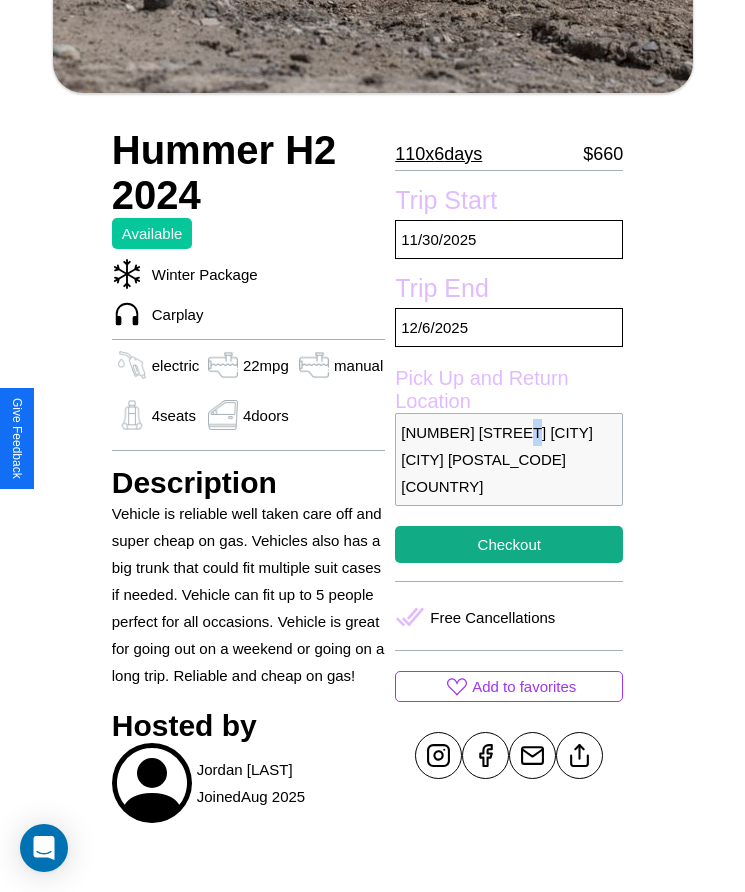 click on "7740 Oak Street  Delhi Delhi 99678 India" at bounding box center (509, 459) 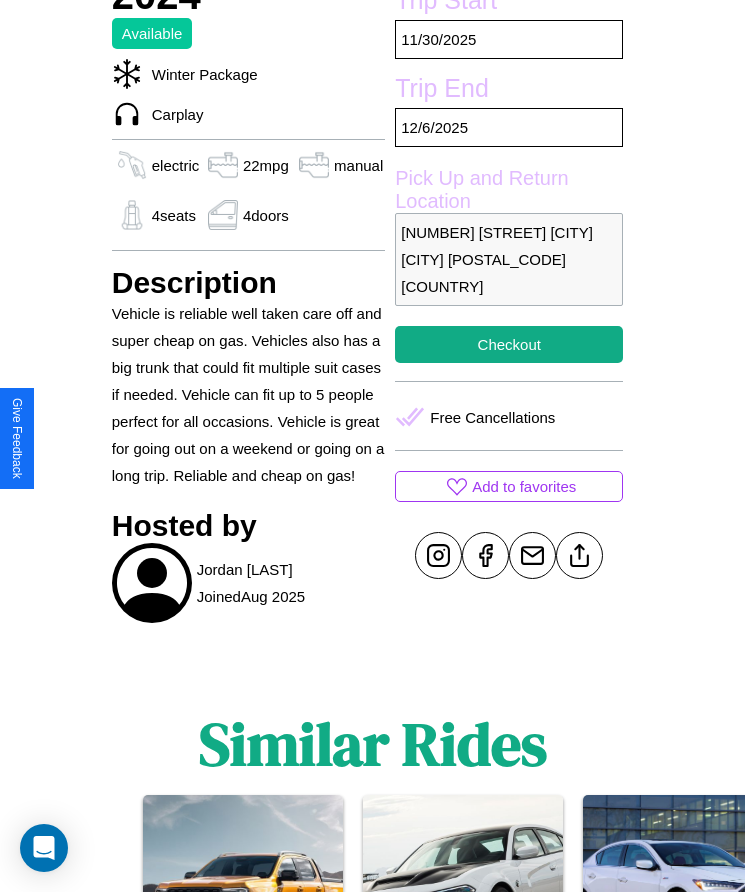 scroll, scrollTop: 681, scrollLeft: 0, axis: vertical 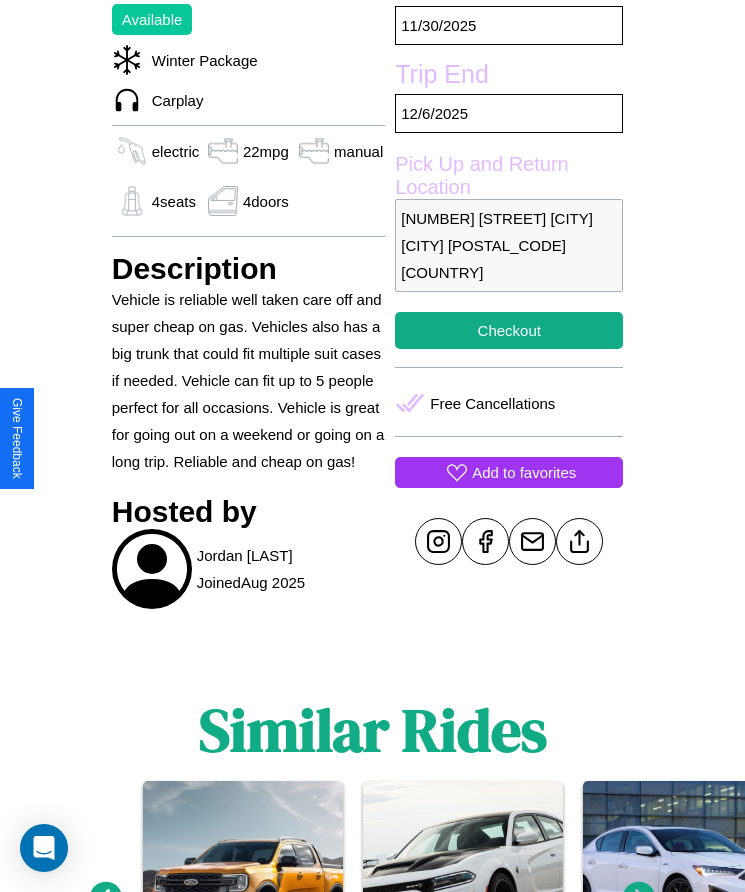 click on "Add to favorites" at bounding box center [524, 472] 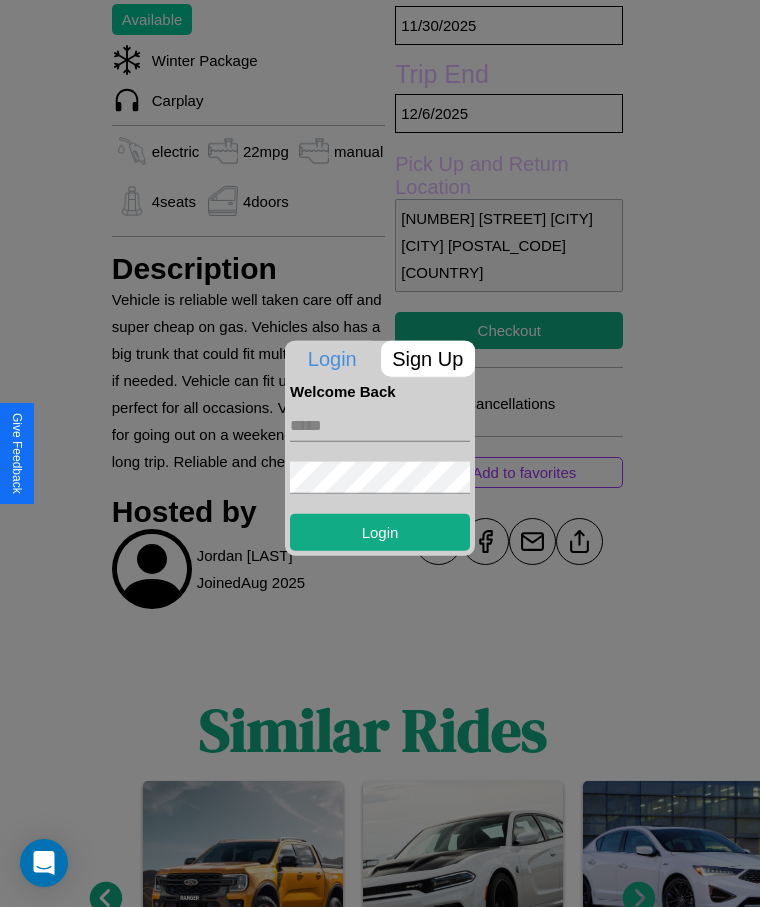 click on "Sign Up" at bounding box center (428, 358) 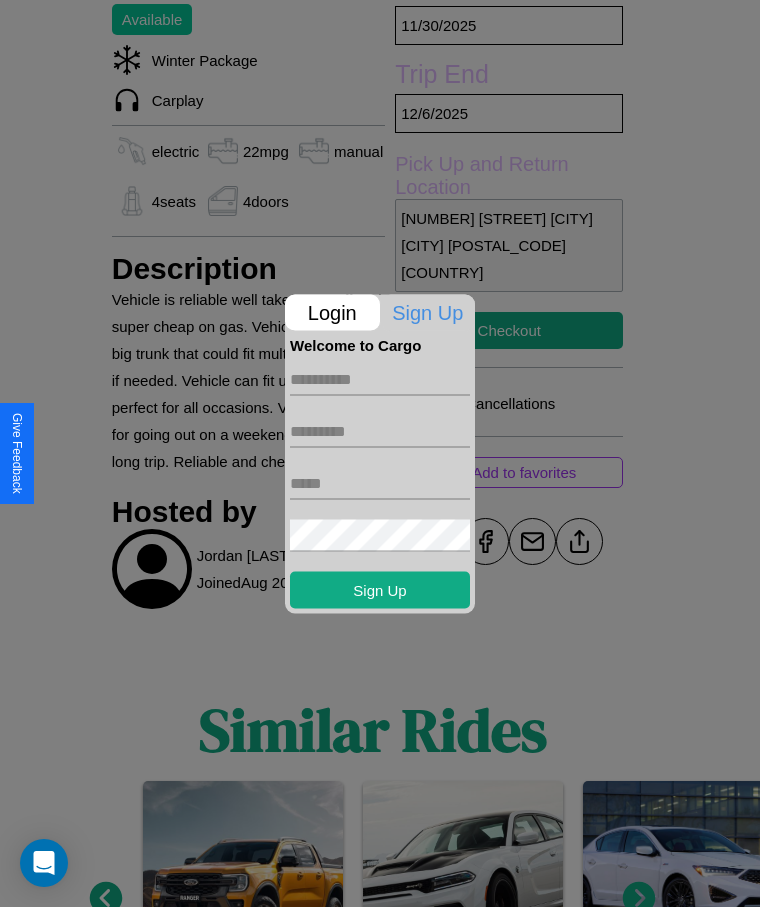 click at bounding box center (380, 379) 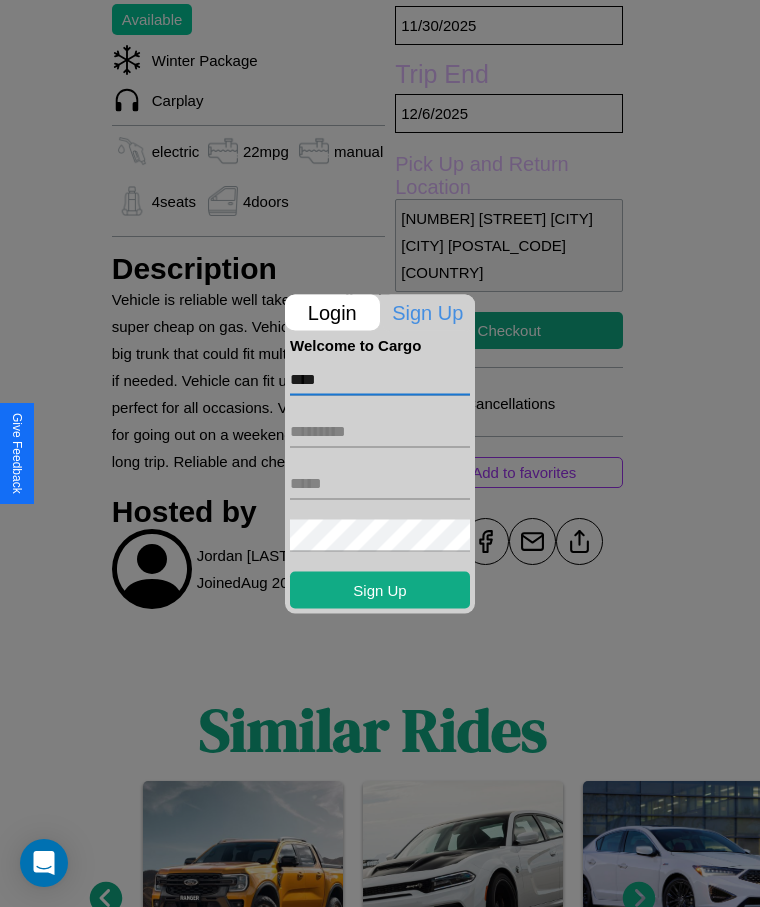 type on "****" 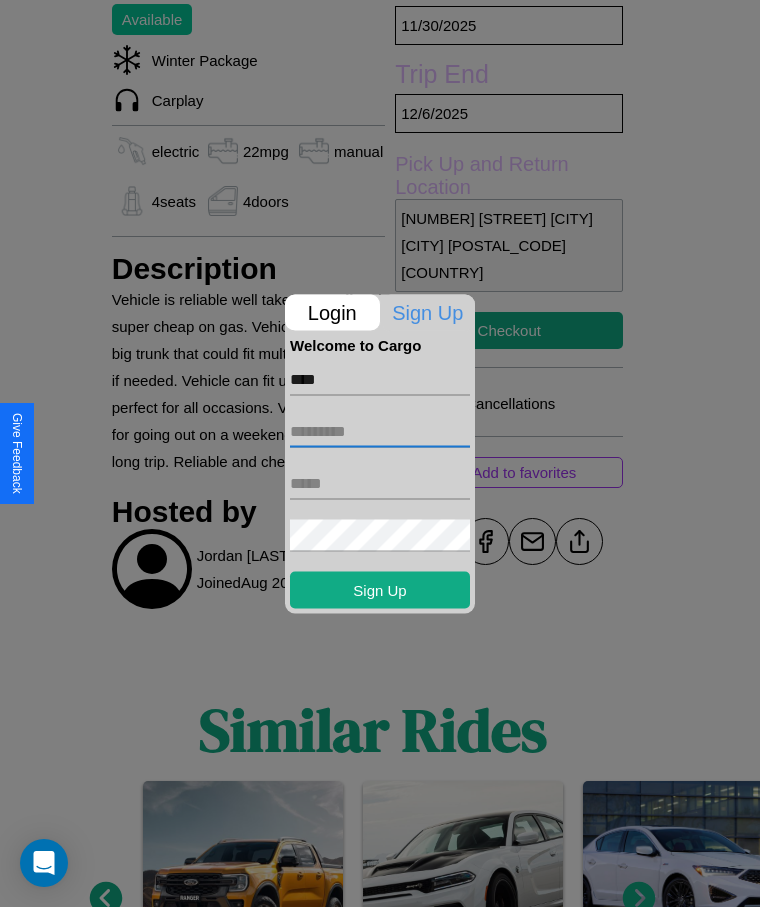 click at bounding box center [380, 431] 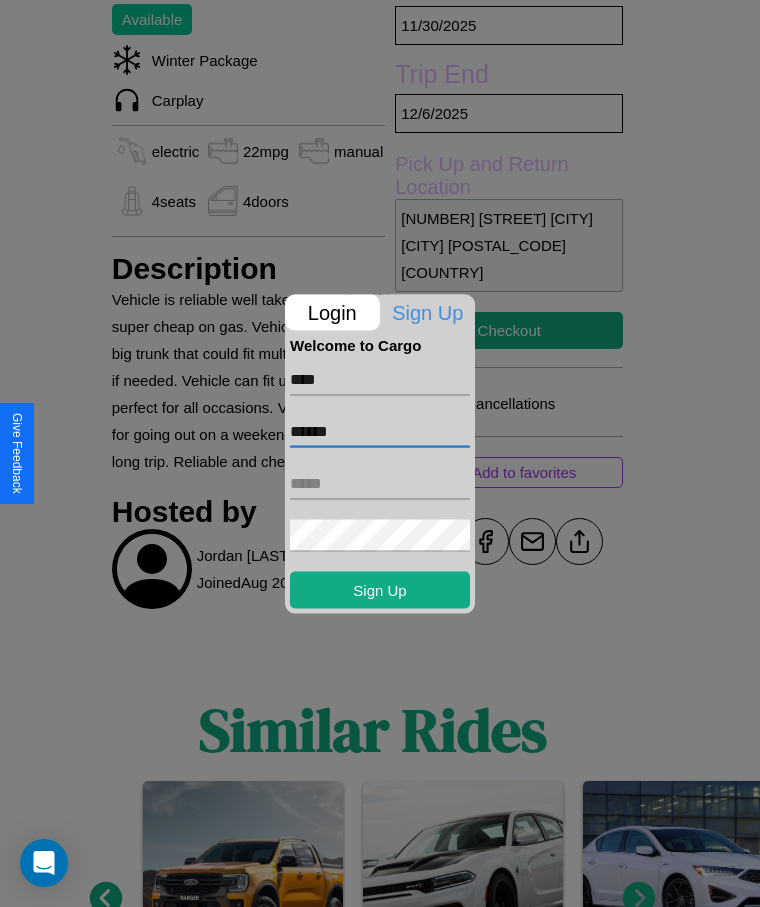 type on "******" 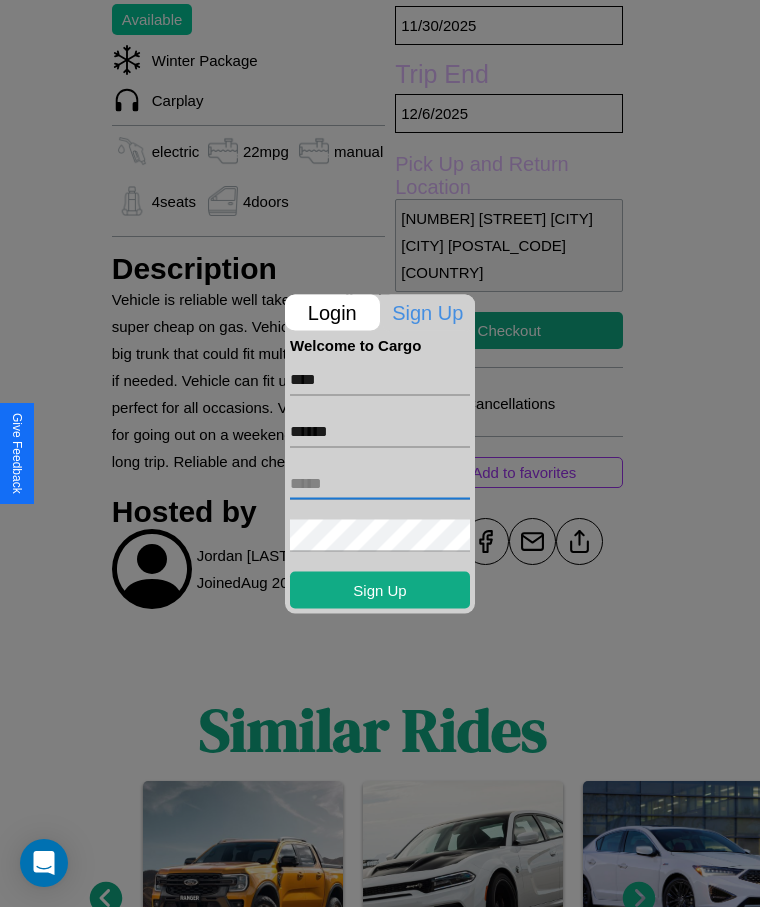 click at bounding box center (380, 483) 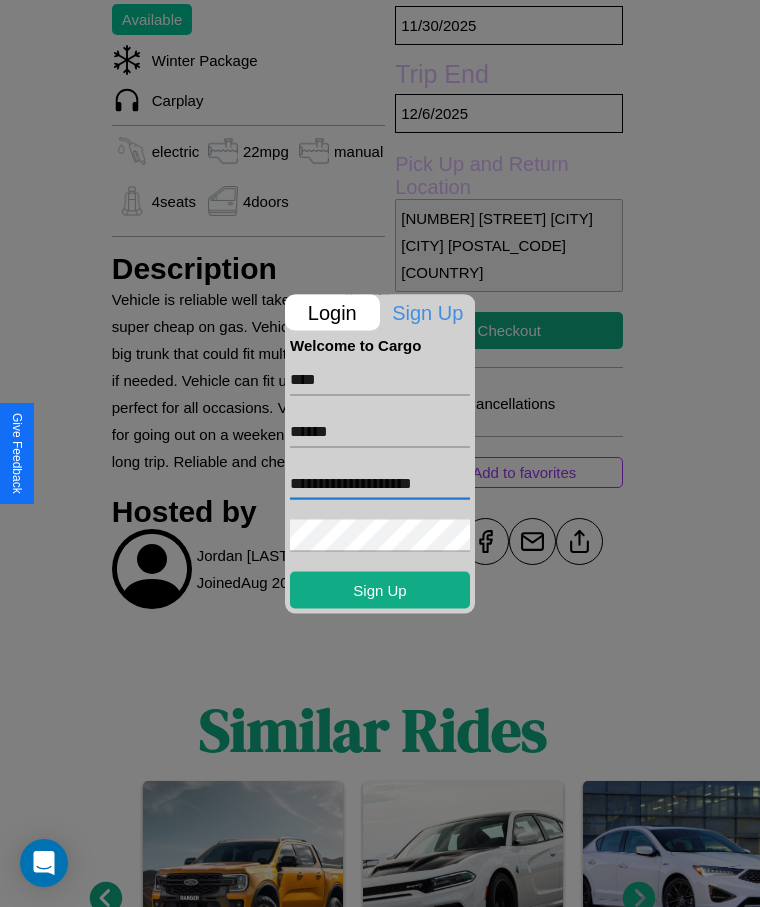 type on "**********" 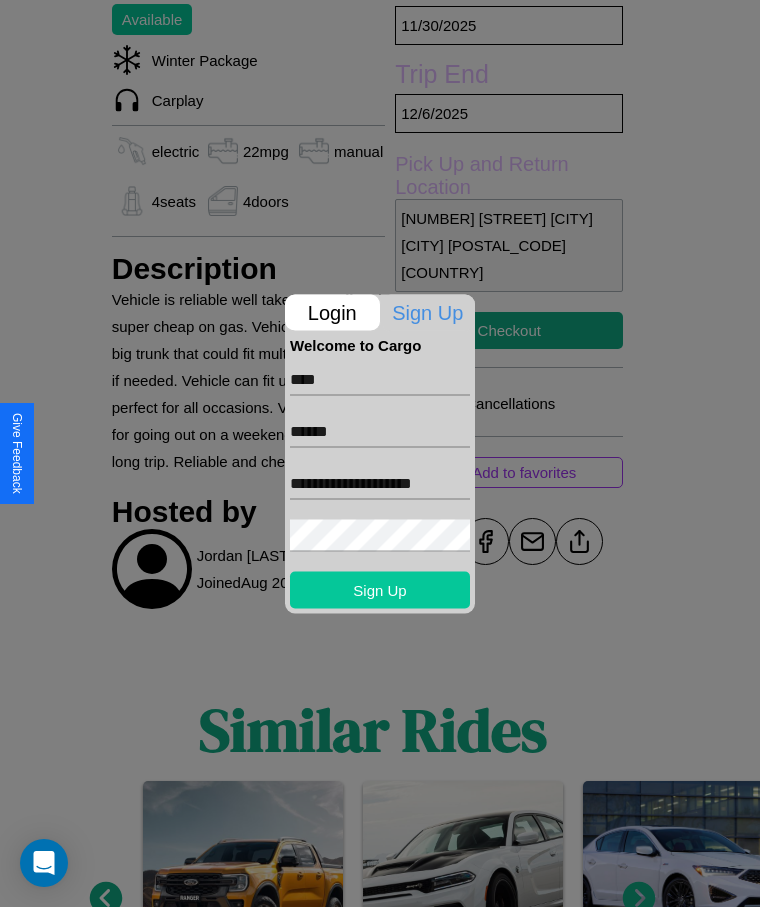 click on "Sign Up" at bounding box center (380, 589) 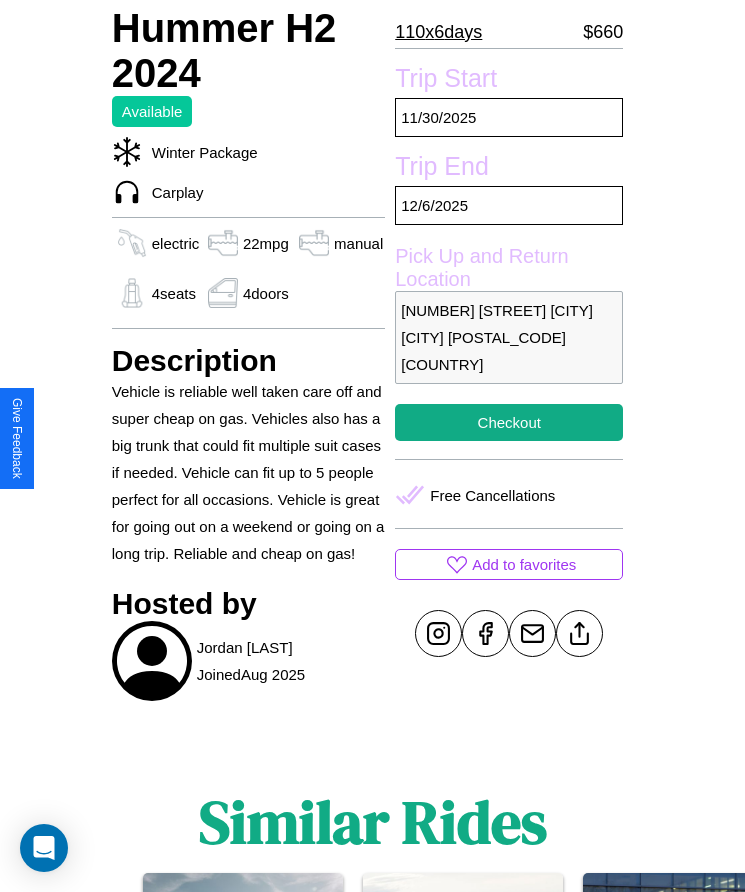 scroll, scrollTop: 539, scrollLeft: 0, axis: vertical 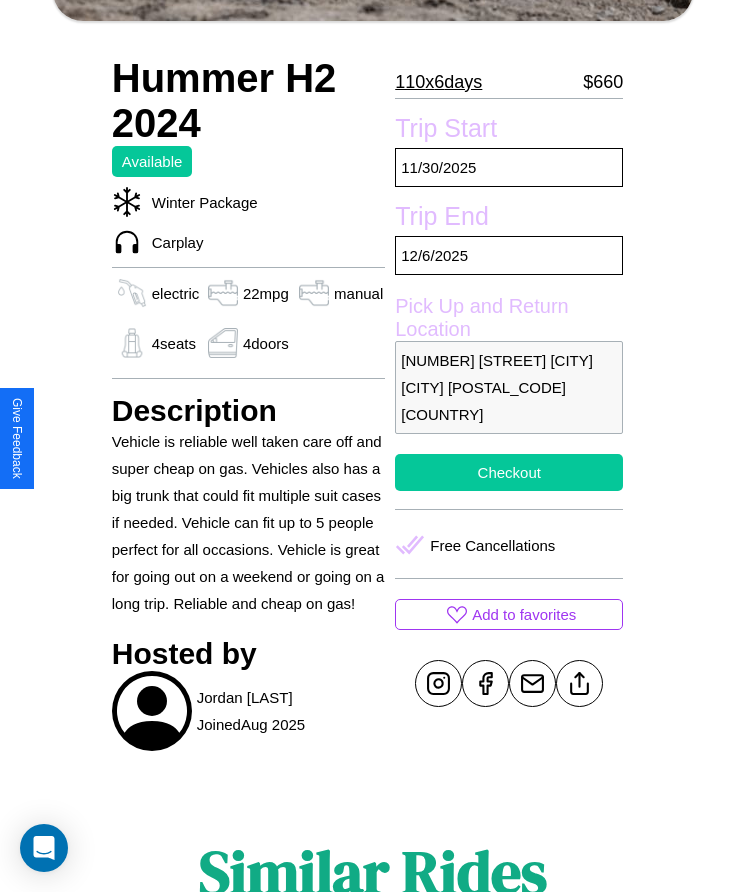 click on "Checkout" at bounding box center (509, 472) 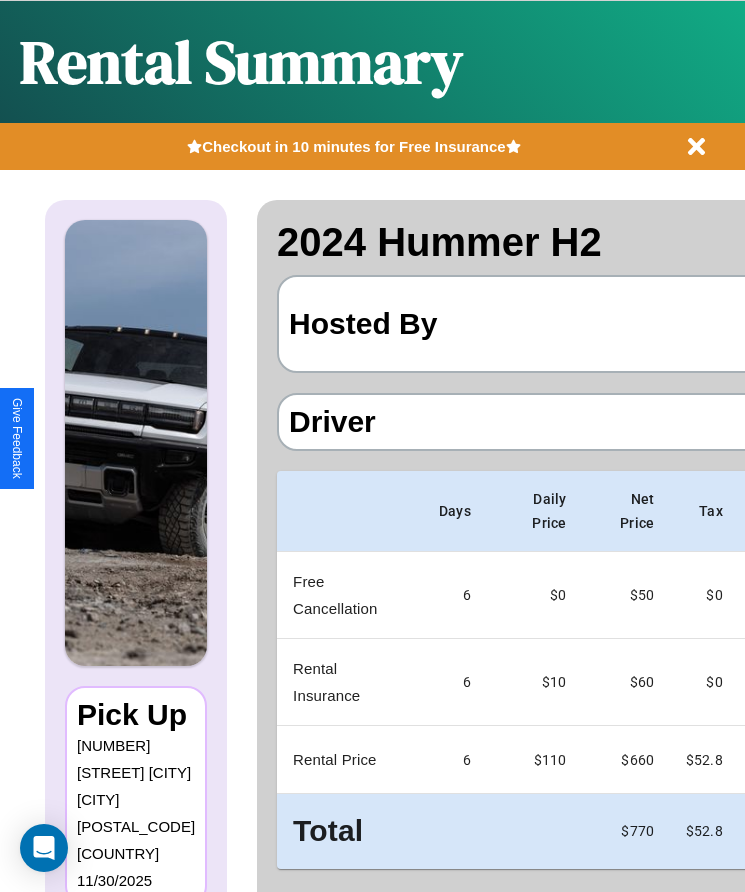 scroll, scrollTop: 0, scrollLeft: 122, axis: horizontal 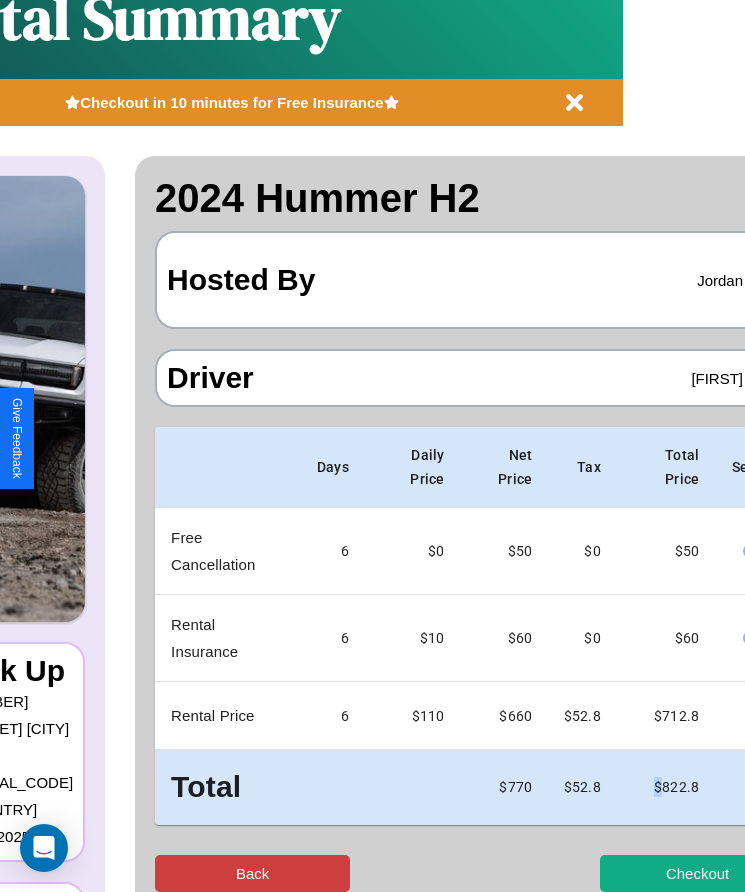 click on "Back" at bounding box center [252, 873] 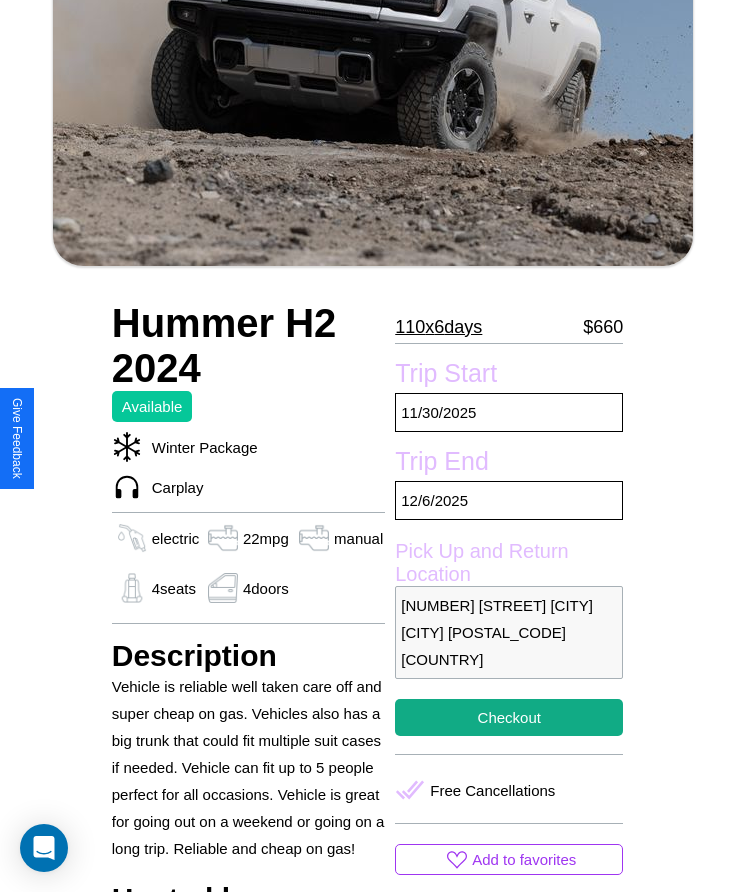 scroll, scrollTop: 681, scrollLeft: 0, axis: vertical 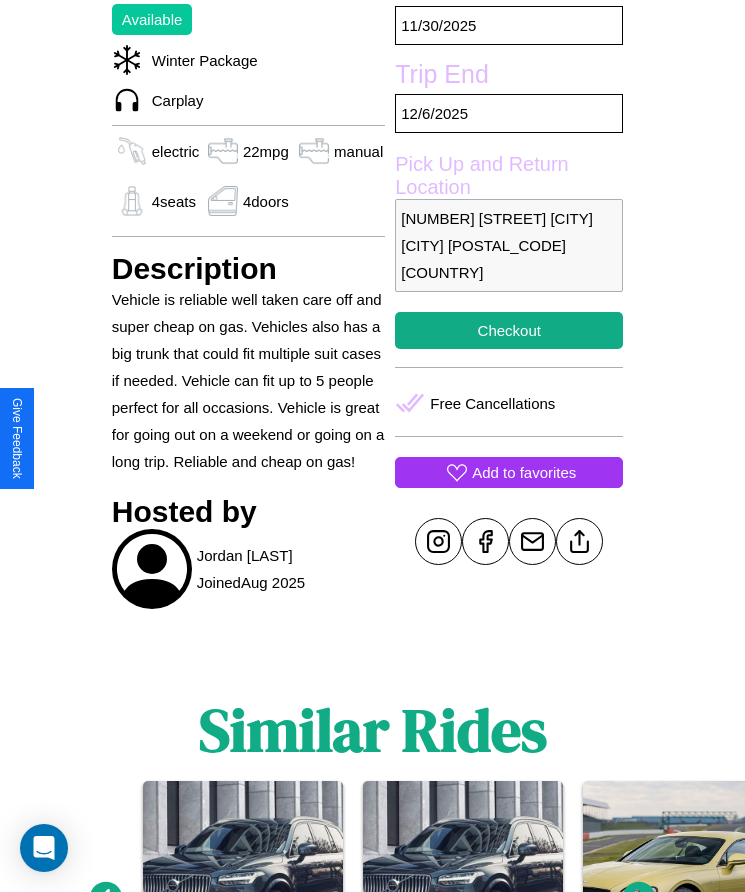 click on "Add to favorites" at bounding box center (524, 472) 